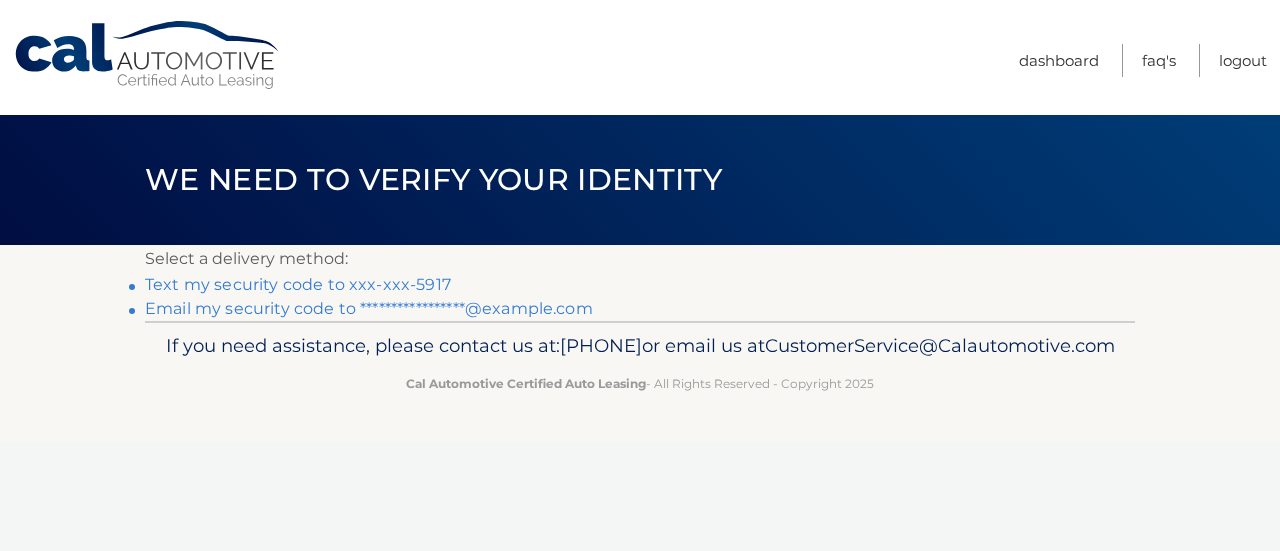 scroll, scrollTop: 0, scrollLeft: 0, axis: both 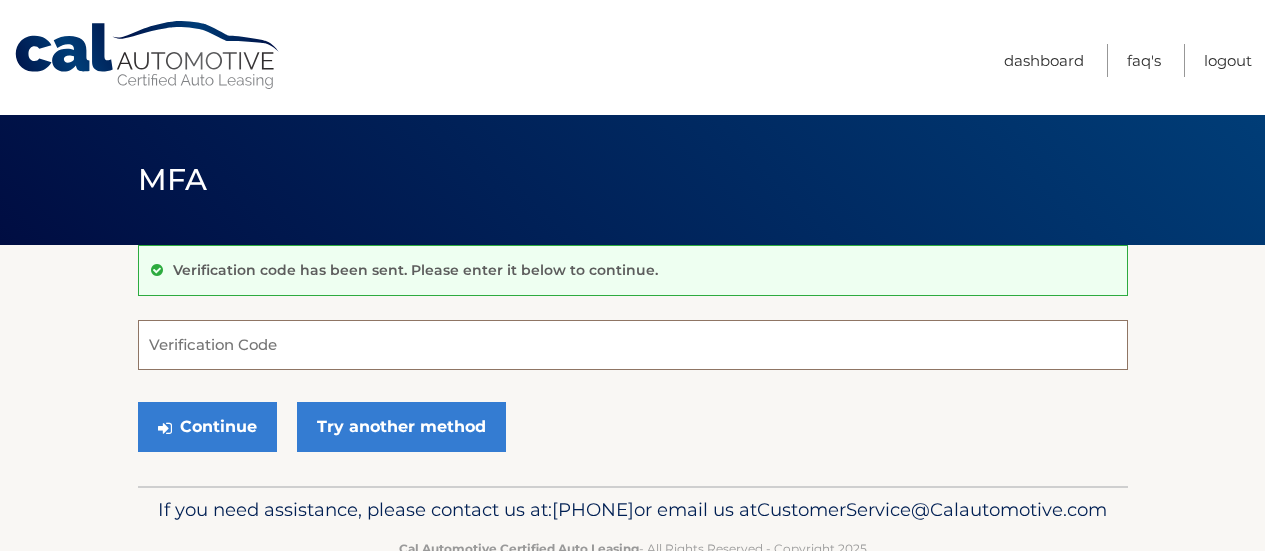 click on "Verification Code" at bounding box center (633, 345) 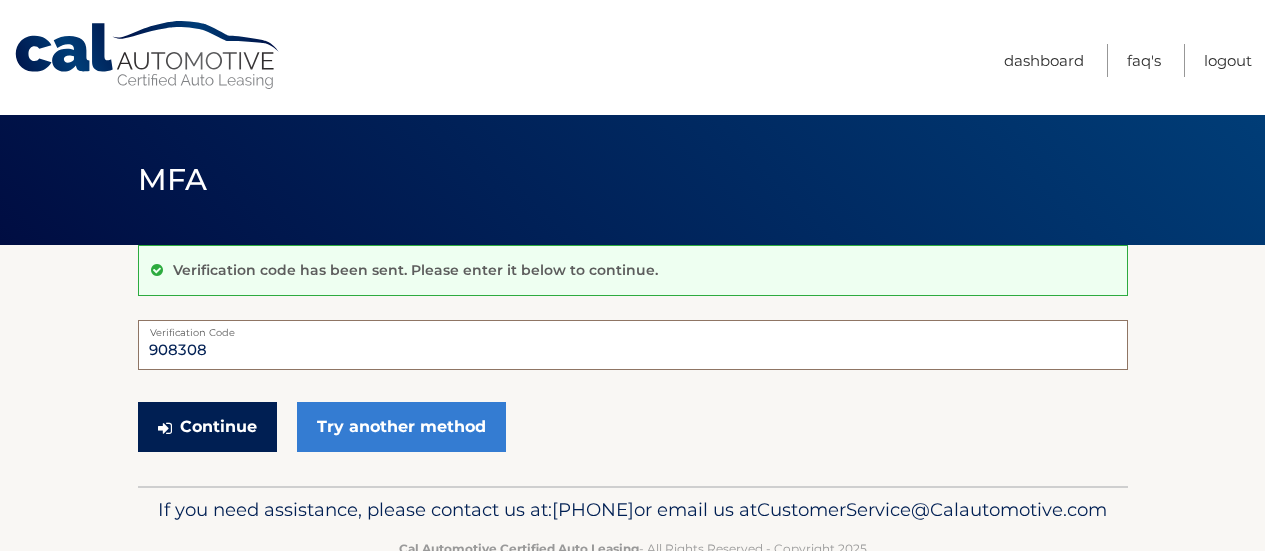 type on "908308" 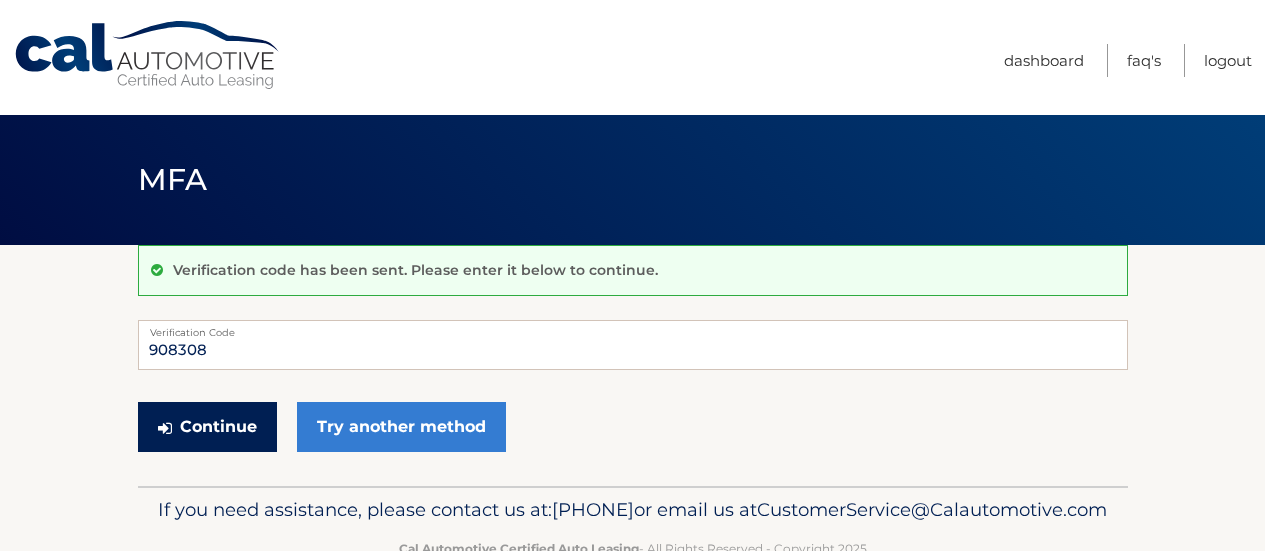 click on "Continue" at bounding box center (207, 427) 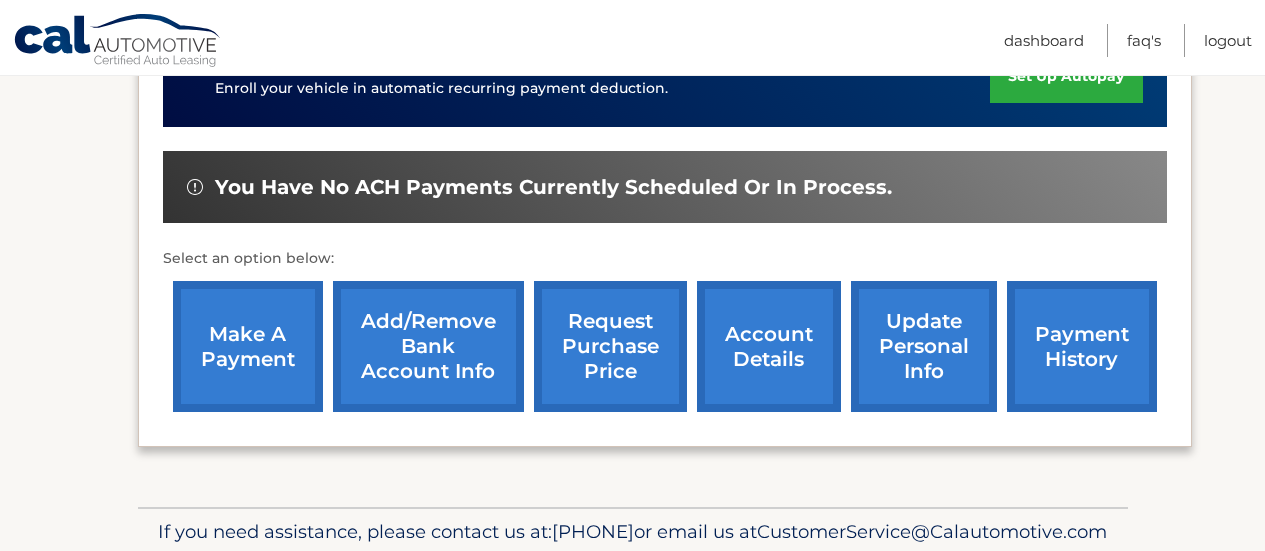 scroll, scrollTop: 582, scrollLeft: 0, axis: vertical 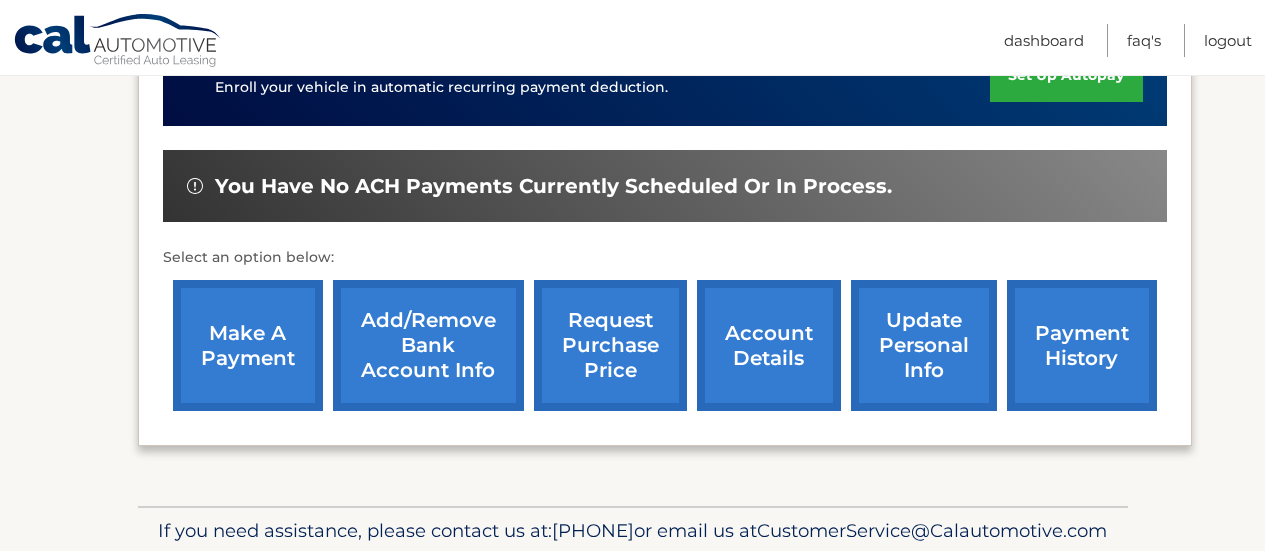 click on "You have no ACH payments currently scheduled or in process." at bounding box center [553, 186] 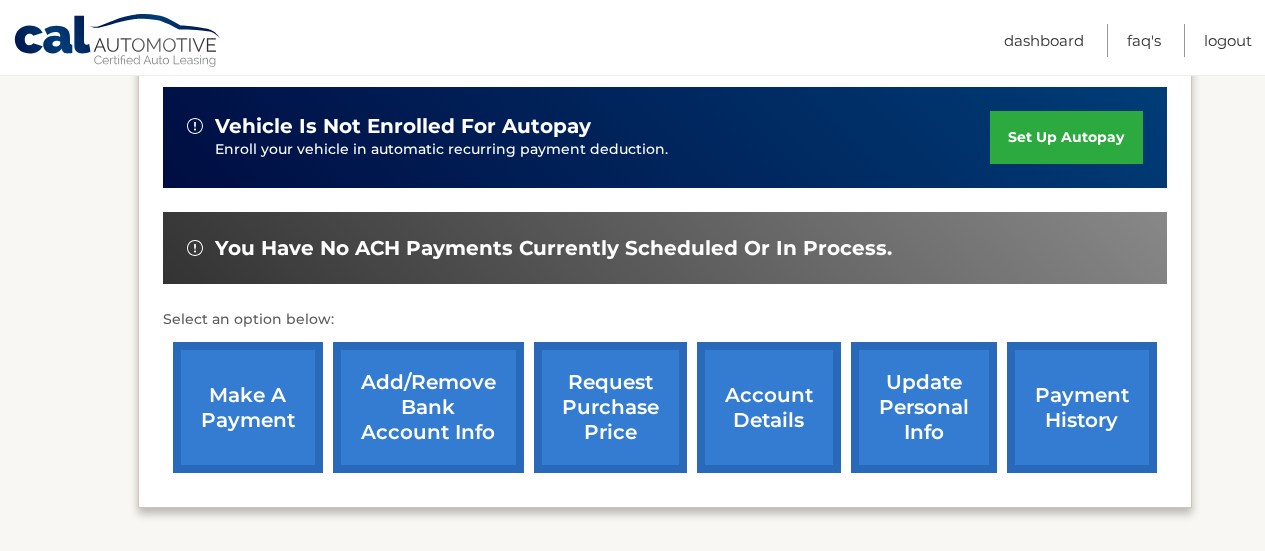 scroll, scrollTop: 519, scrollLeft: 0, axis: vertical 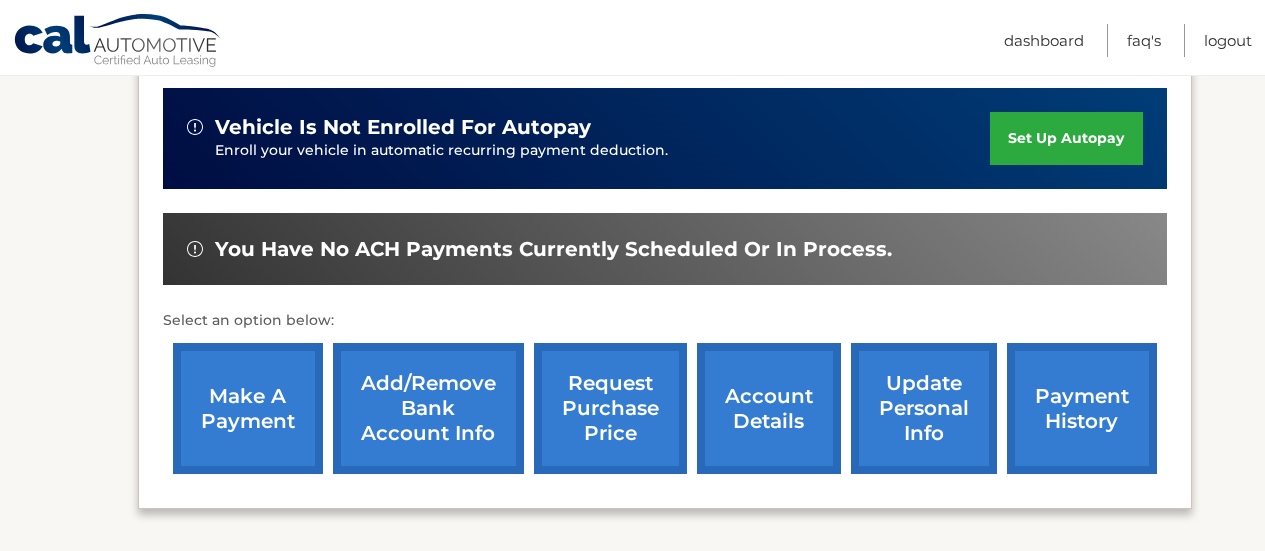 click on "make a payment" at bounding box center [248, 408] 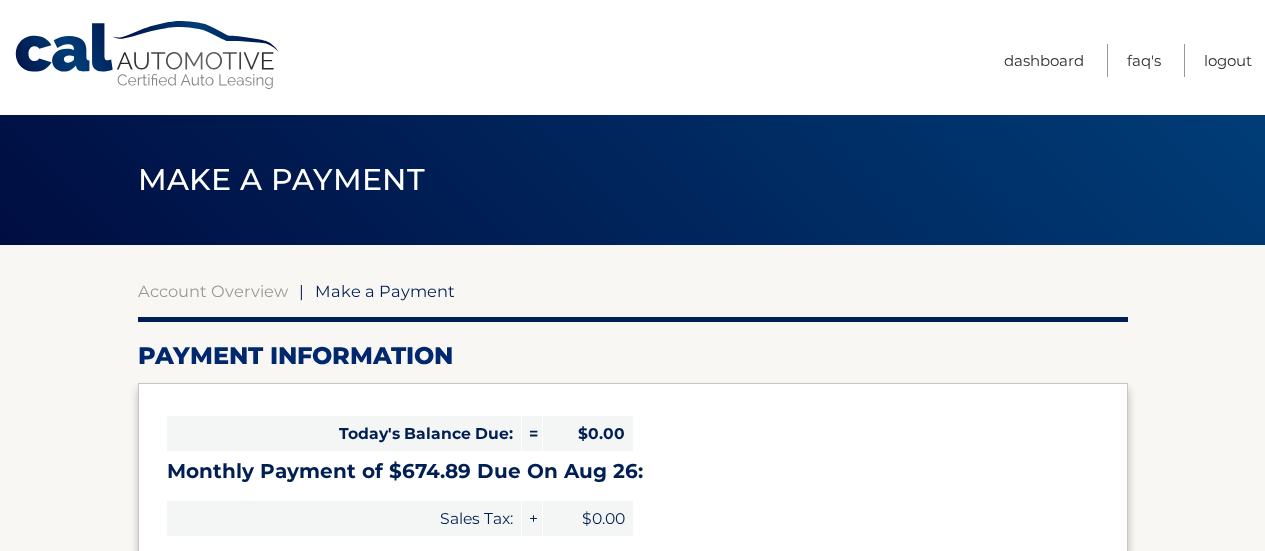 select on "NzFmNmRjMWUtMjdjOS00ZmRmLTkzMWEtZGZkNGEyMDhjNzU4" 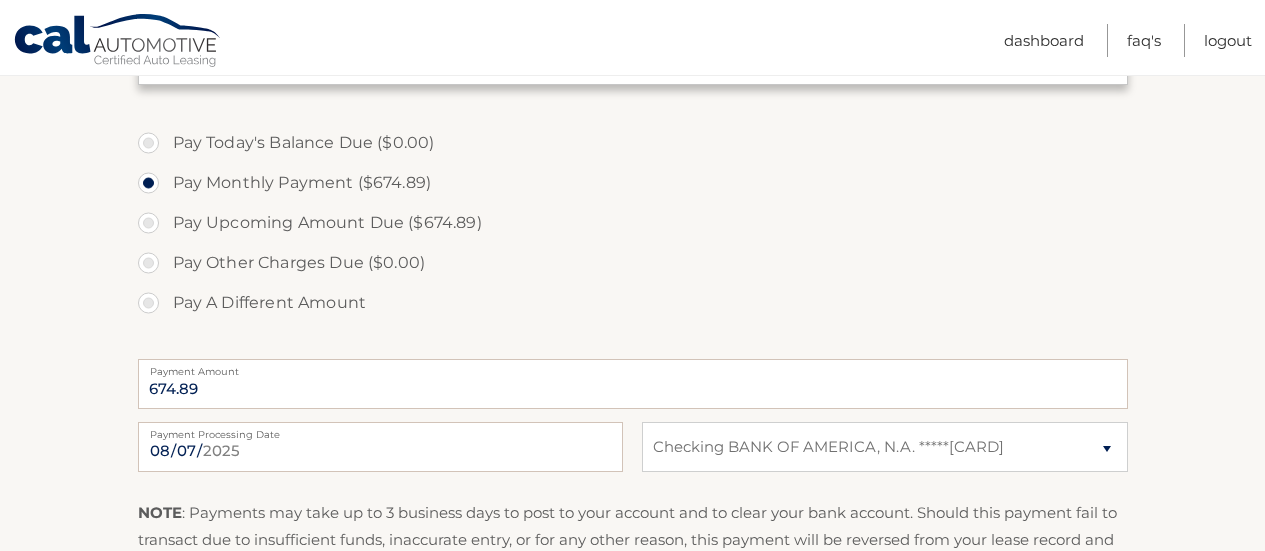 scroll, scrollTop: 570, scrollLeft: 0, axis: vertical 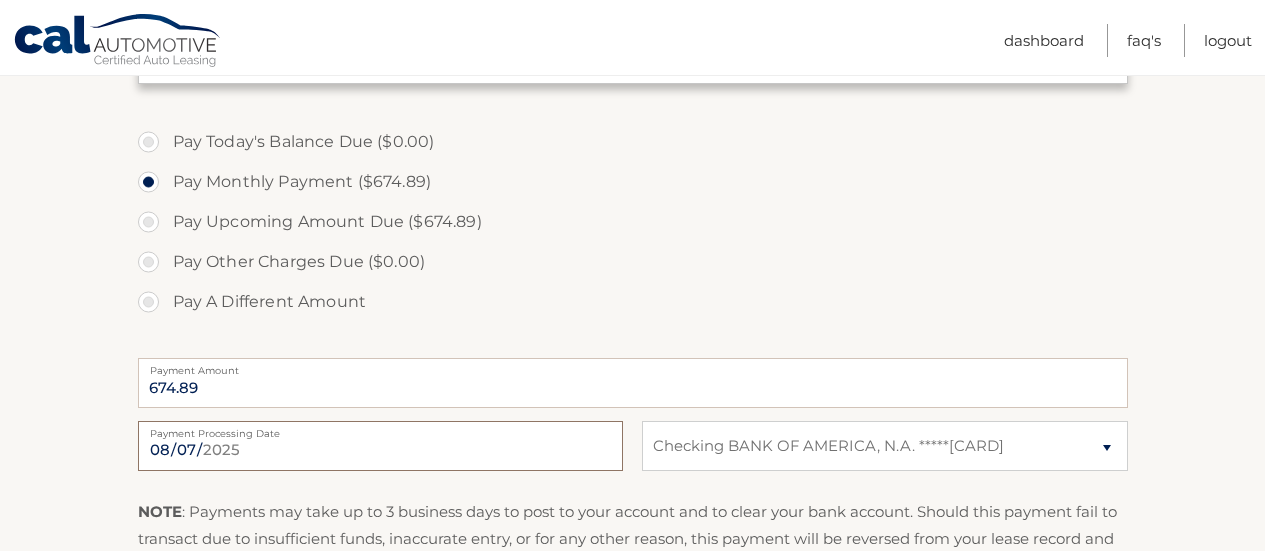 click on "2025-08-07" at bounding box center (380, 446) 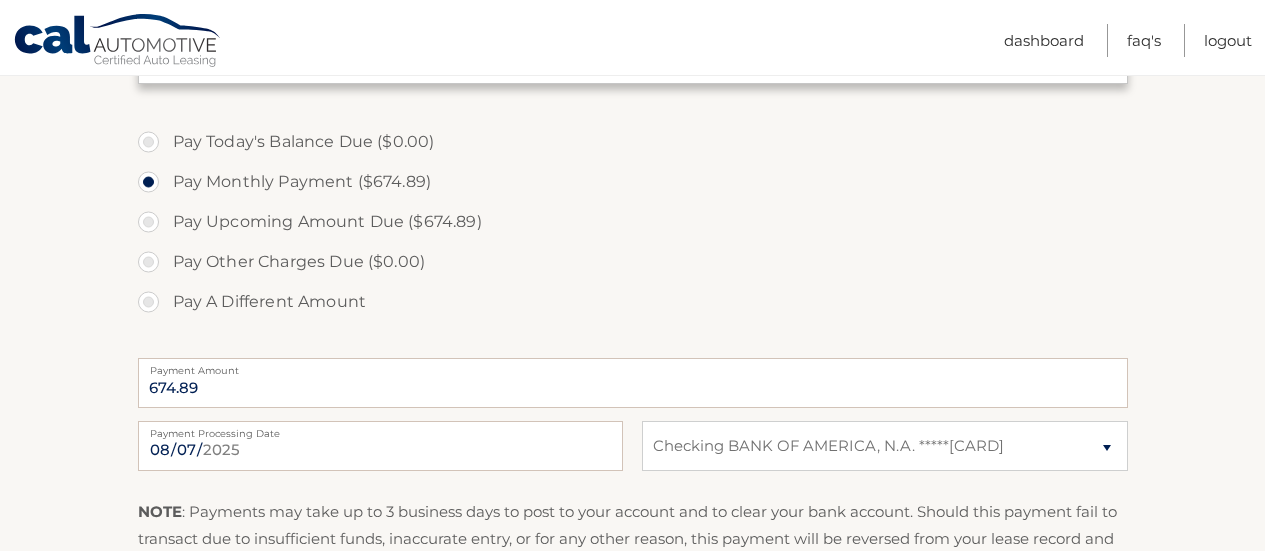 click on "Pay Today's Balance Due ($0.00)
Pay Monthly Payment ($674.89)
Pay Upcoming Amount Due ($674.89)
Pay Other Charges Due ($0.00)
Pay A Different Amount" at bounding box center (633, 233) 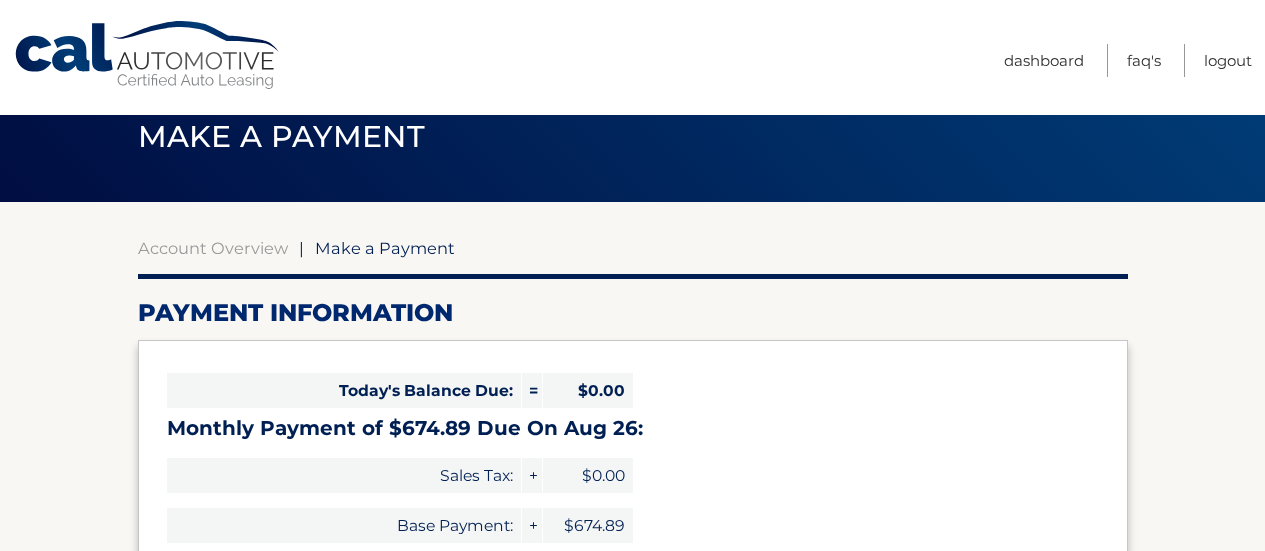 scroll, scrollTop: 42, scrollLeft: 0, axis: vertical 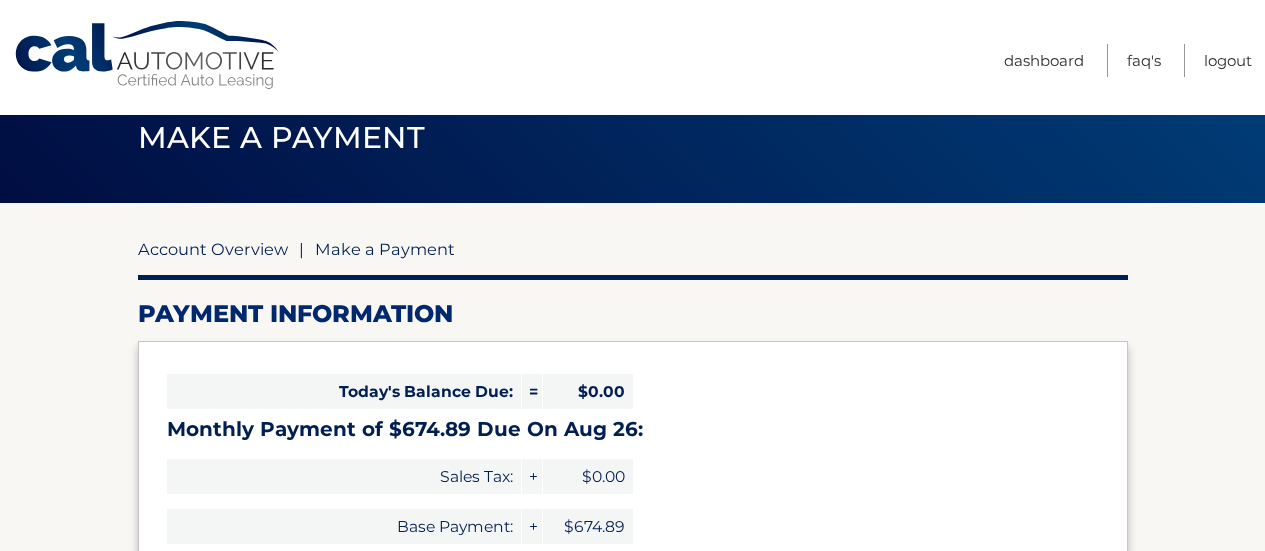 click on "Account Overview" at bounding box center [213, 249] 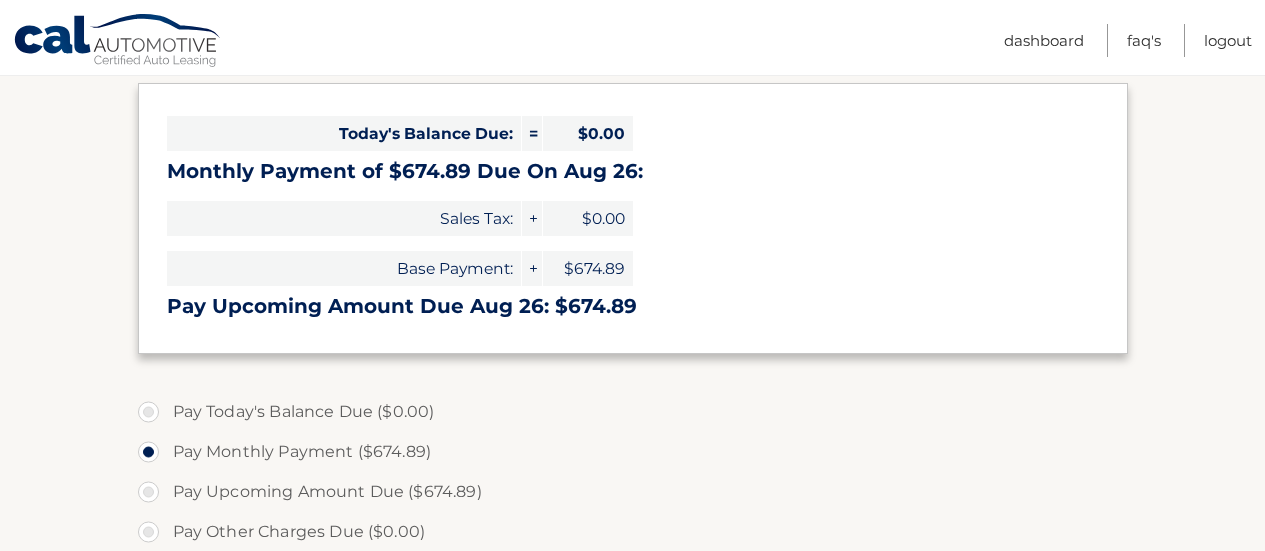 scroll, scrollTop: 310, scrollLeft: 0, axis: vertical 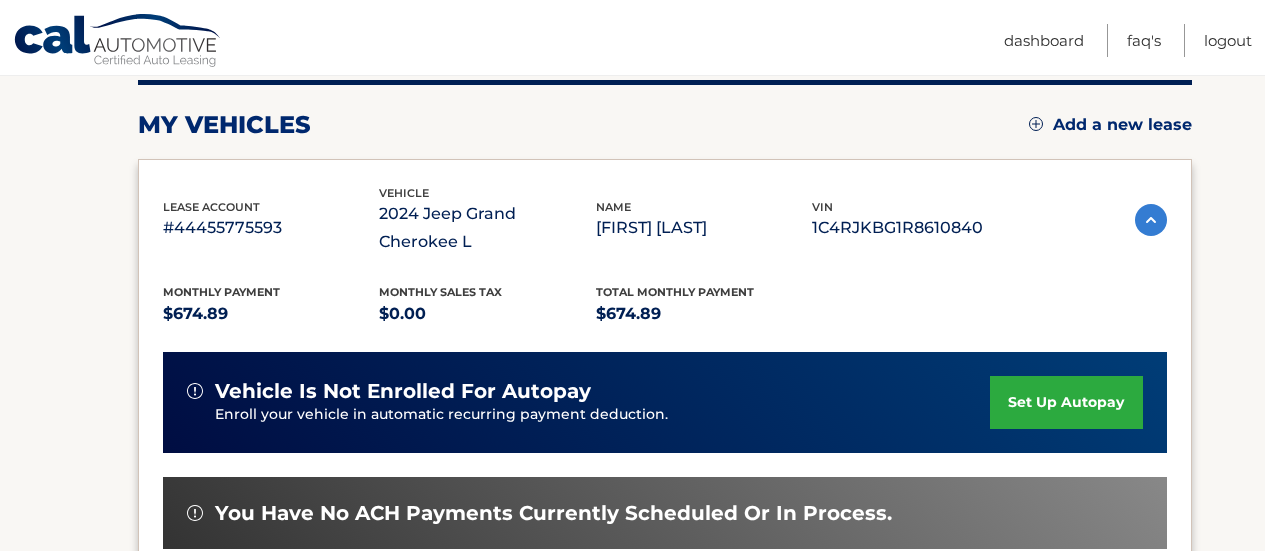 click on "set up autopay" at bounding box center (1066, 402) 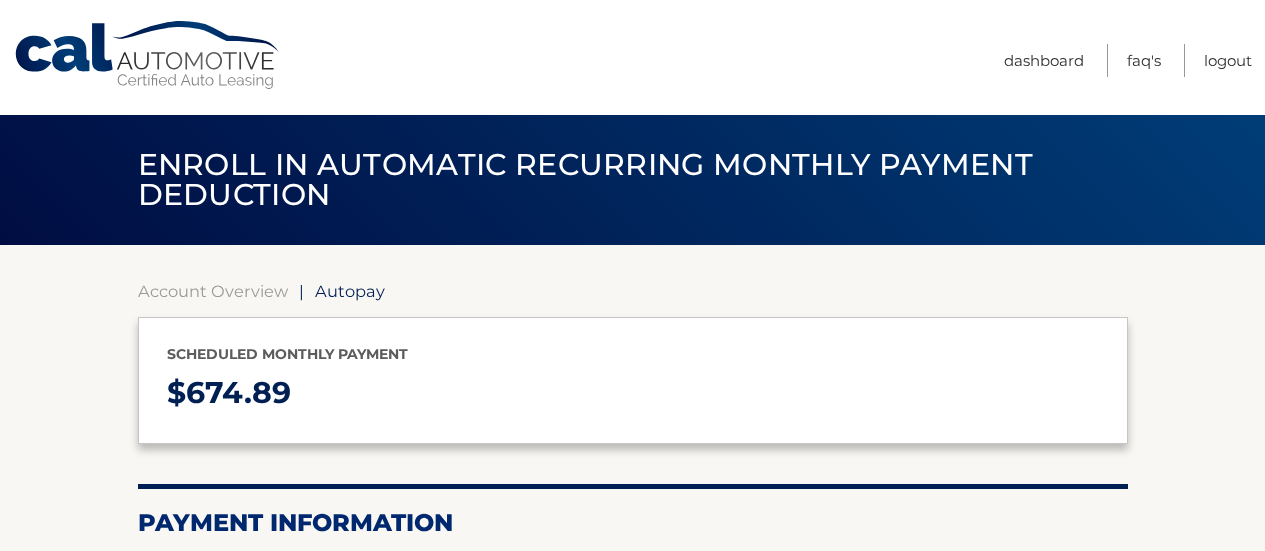 select on "NzFmNmRjMWUtMjdjOS00ZmRmLTkzMWEtZGZkNGEyMDhjNzU4" 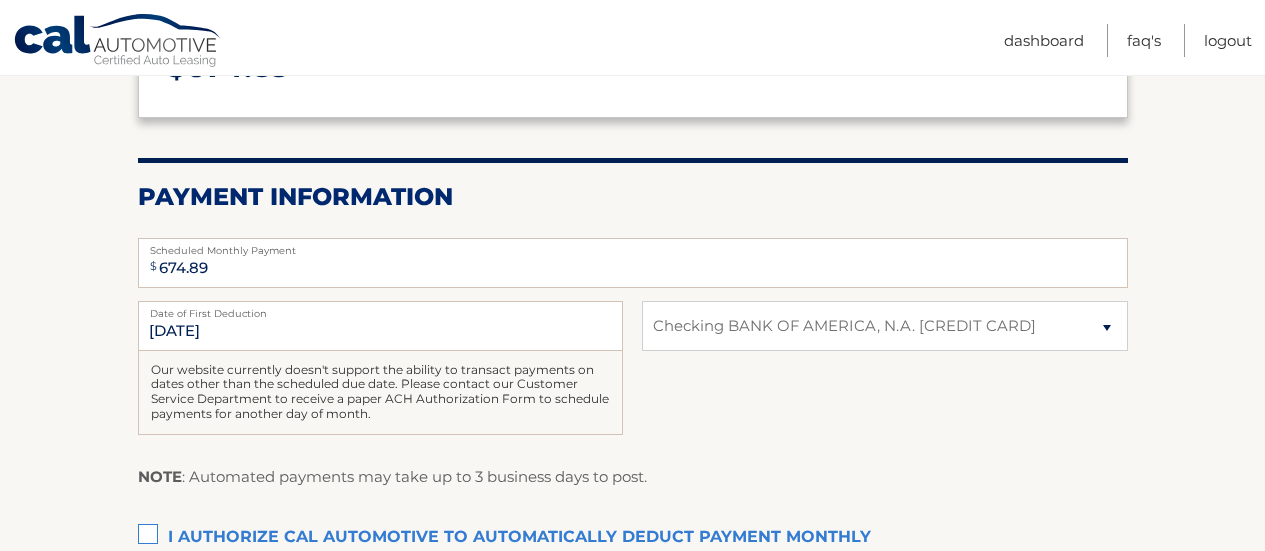 scroll, scrollTop: 327, scrollLeft: 0, axis: vertical 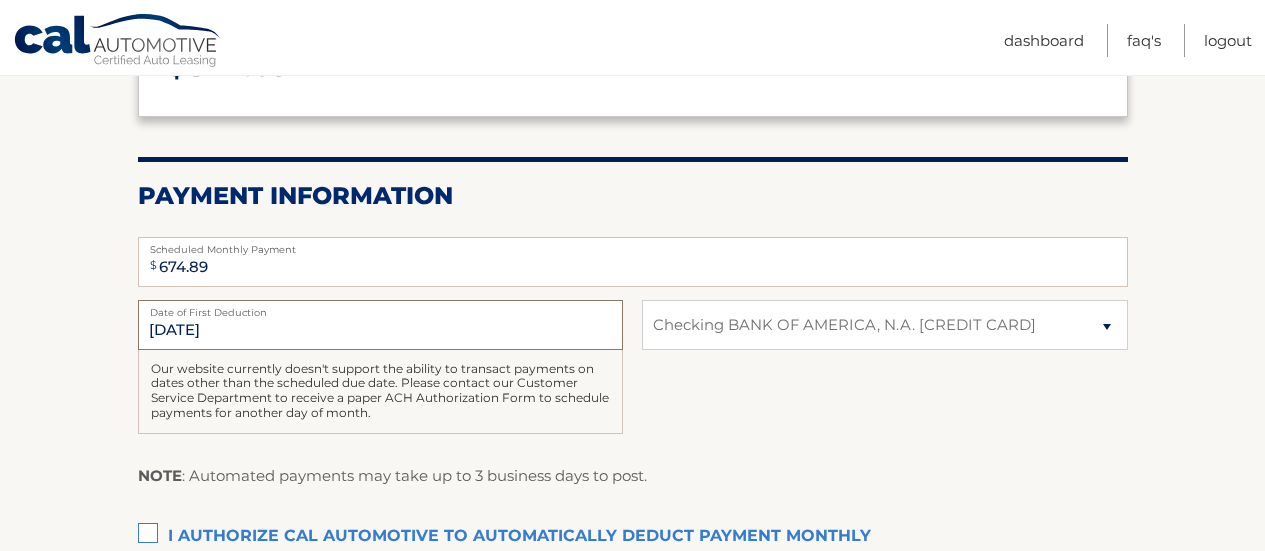 click on "8/26/2025" at bounding box center [380, 325] 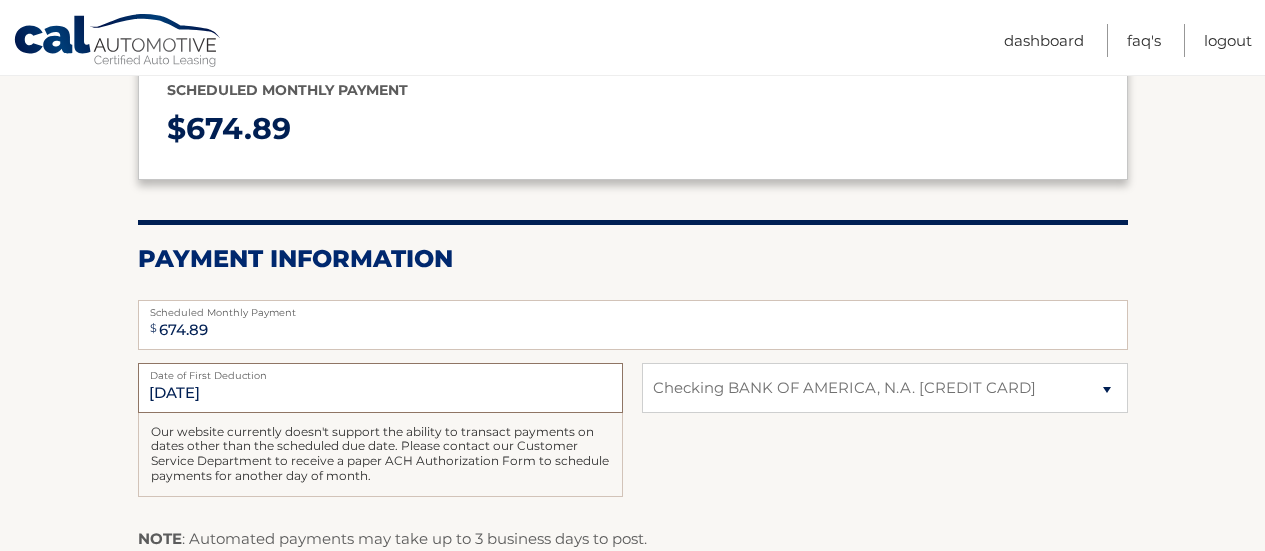 scroll, scrollTop: 182, scrollLeft: 0, axis: vertical 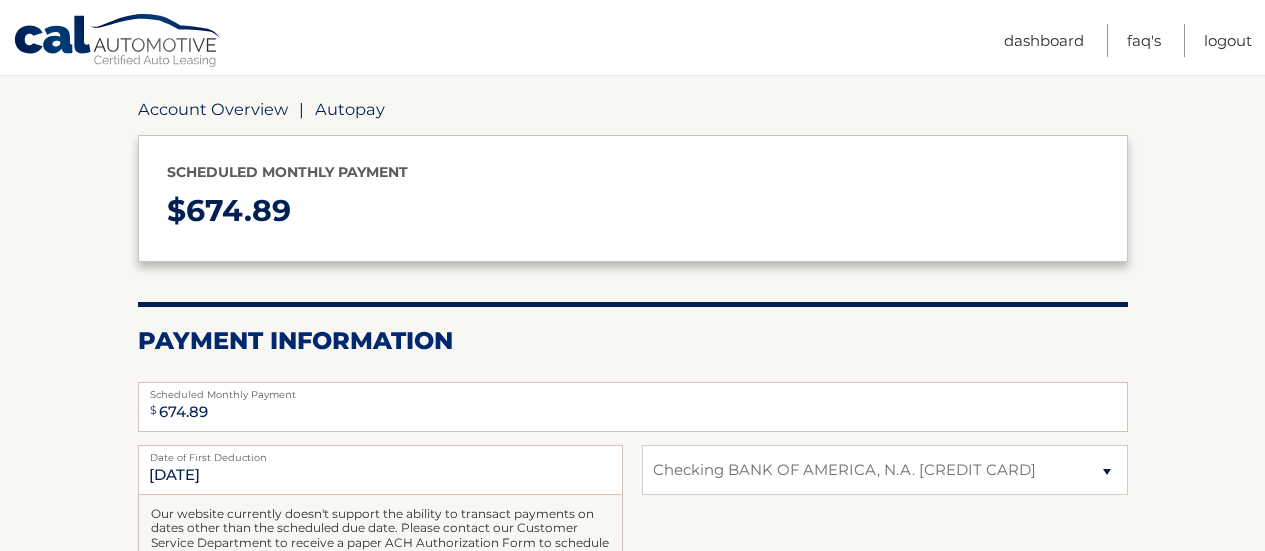 click on "Account Overview" at bounding box center [213, 109] 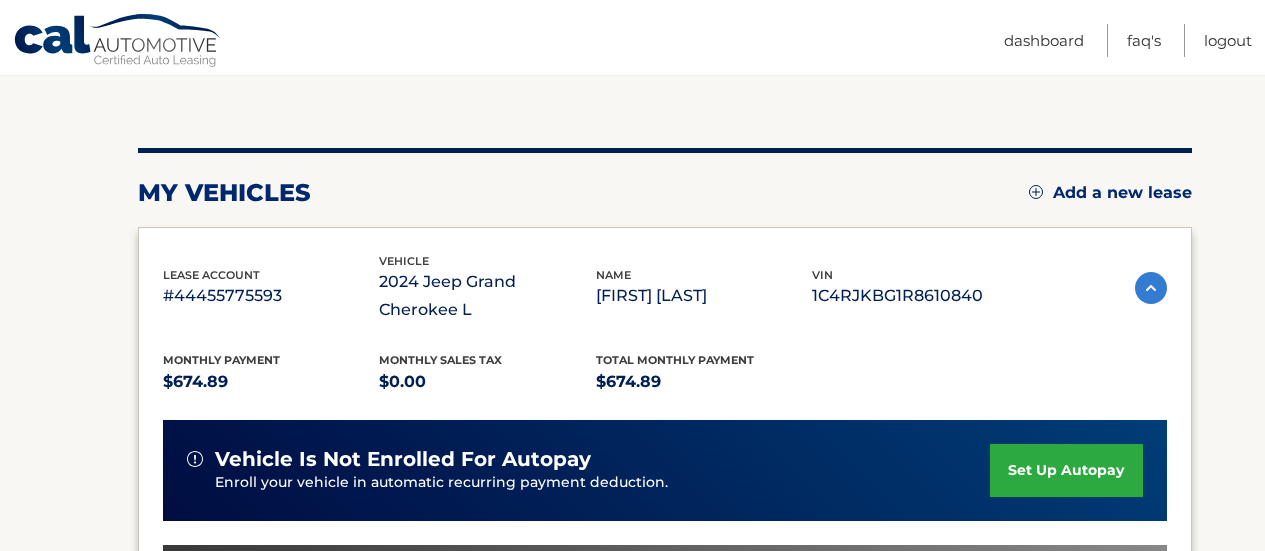 scroll, scrollTop: 186, scrollLeft: 0, axis: vertical 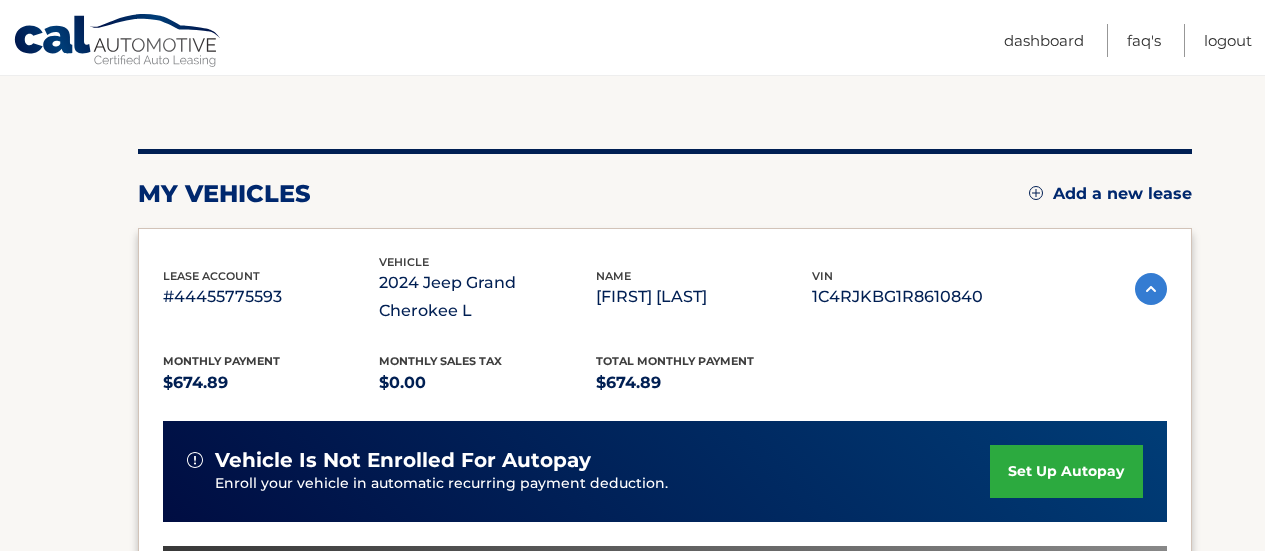 click on "Monthly sales Tax" at bounding box center [440, 361] 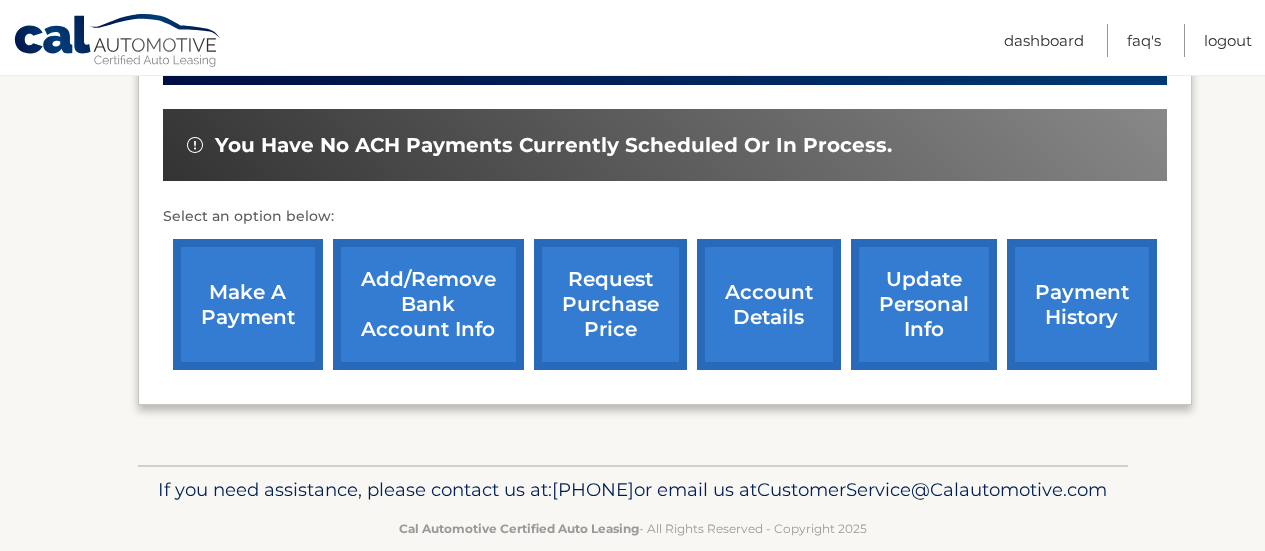 scroll, scrollTop: 633, scrollLeft: 0, axis: vertical 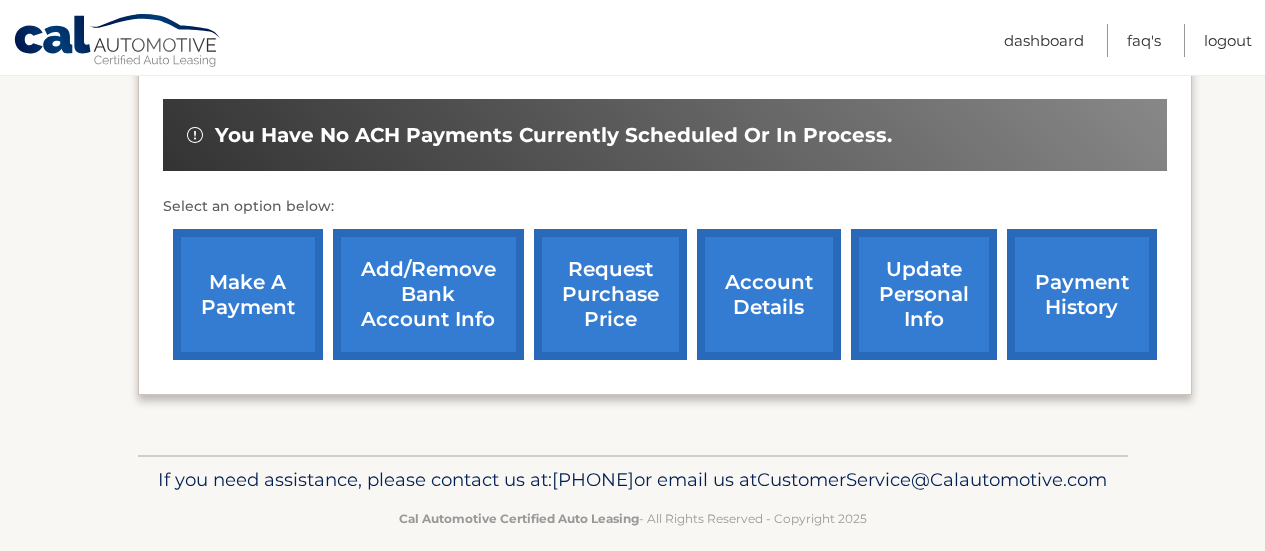 click on "payment history" at bounding box center [1082, 294] 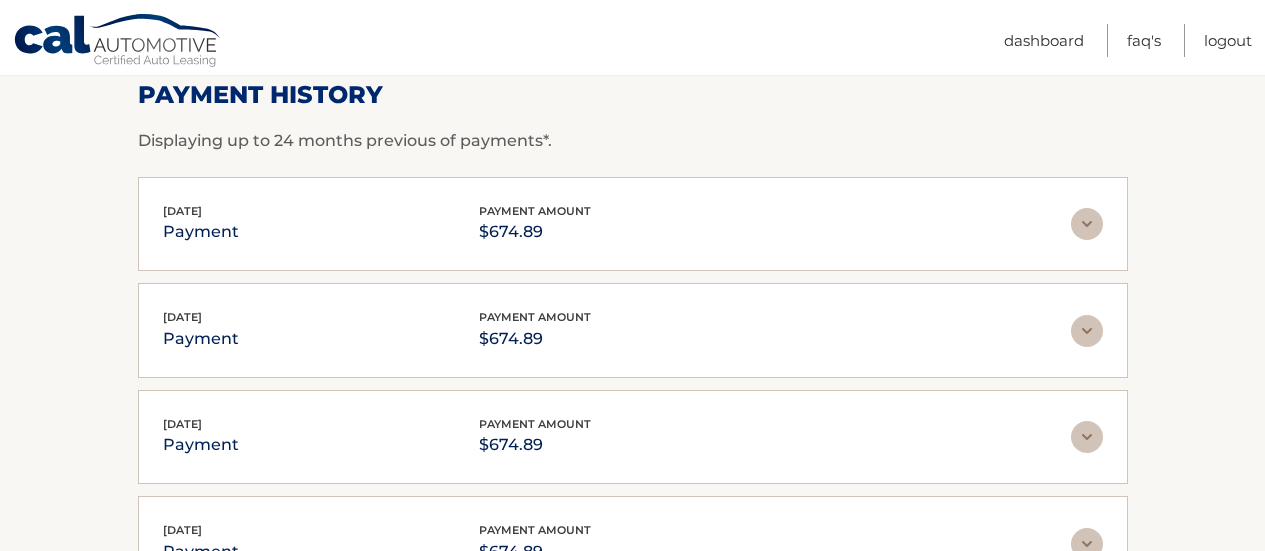 scroll, scrollTop: 310, scrollLeft: 0, axis: vertical 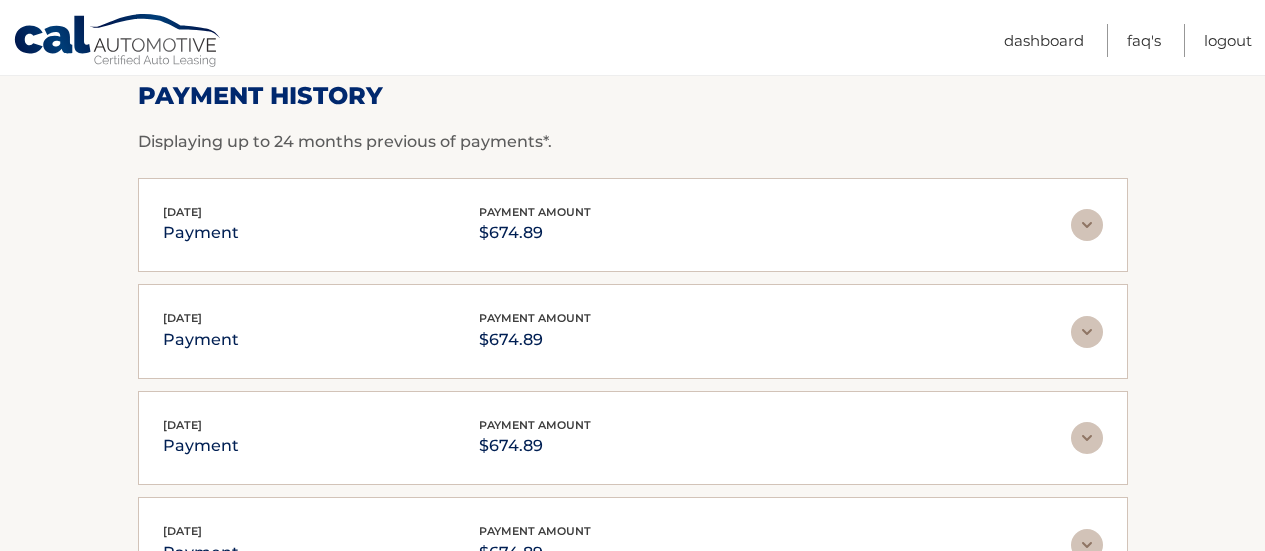 click on "Jul 18, 2025
payment
payment amount
$674.89" at bounding box center [617, 225] 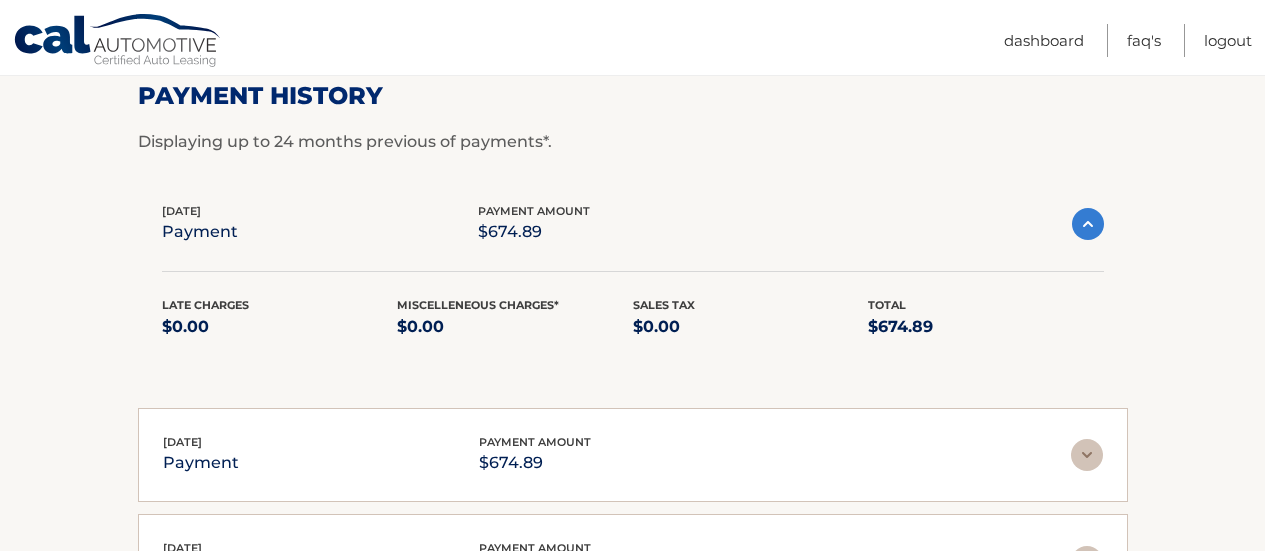 click on "Jul 18, 2025
payment
payment amount
$674.89" at bounding box center [617, 224] 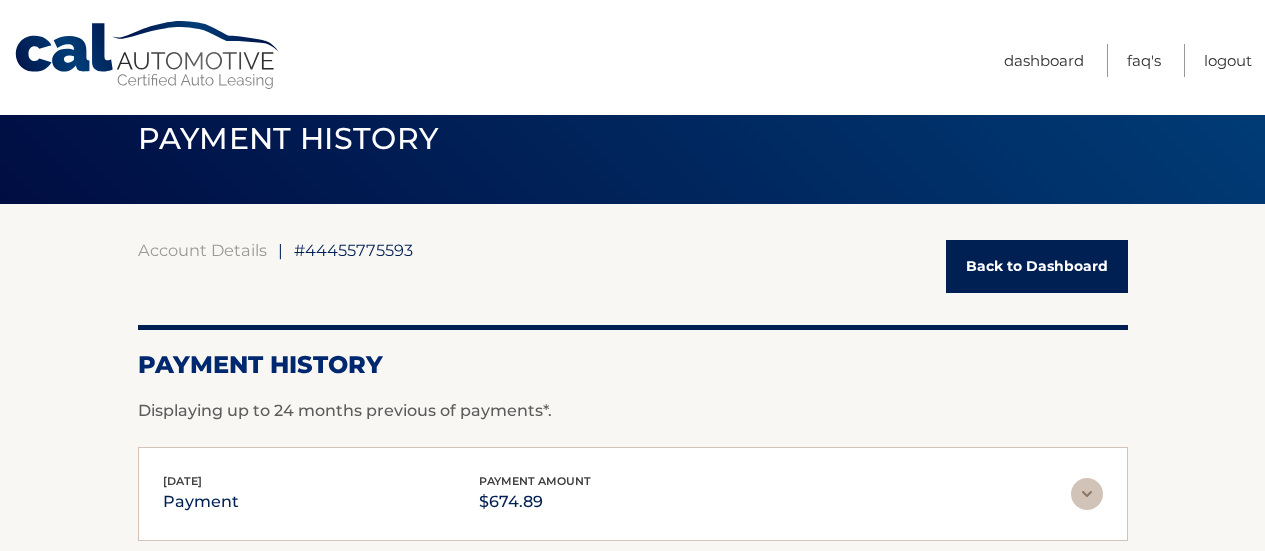 scroll, scrollTop: 0, scrollLeft: 0, axis: both 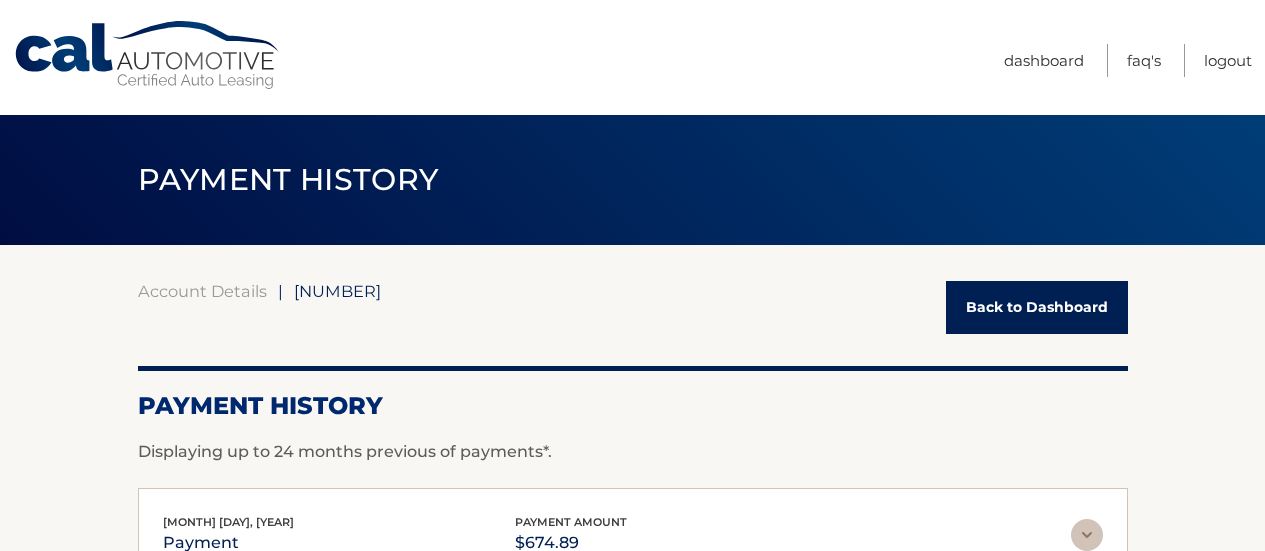 click on "Back to Dashboard" 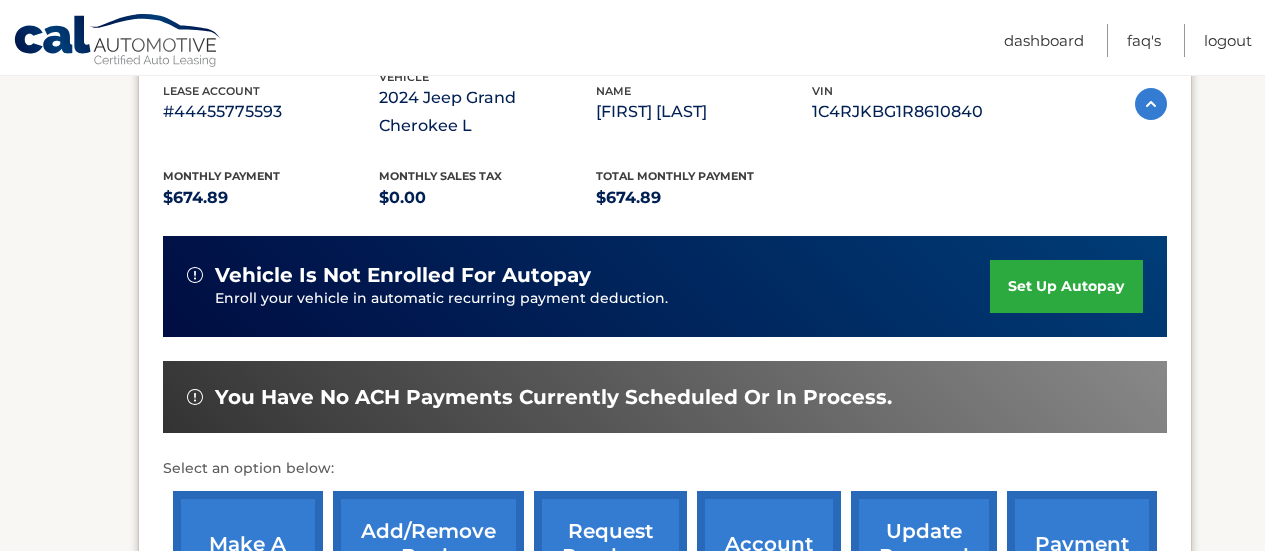 scroll, scrollTop: 463, scrollLeft: 0, axis: vertical 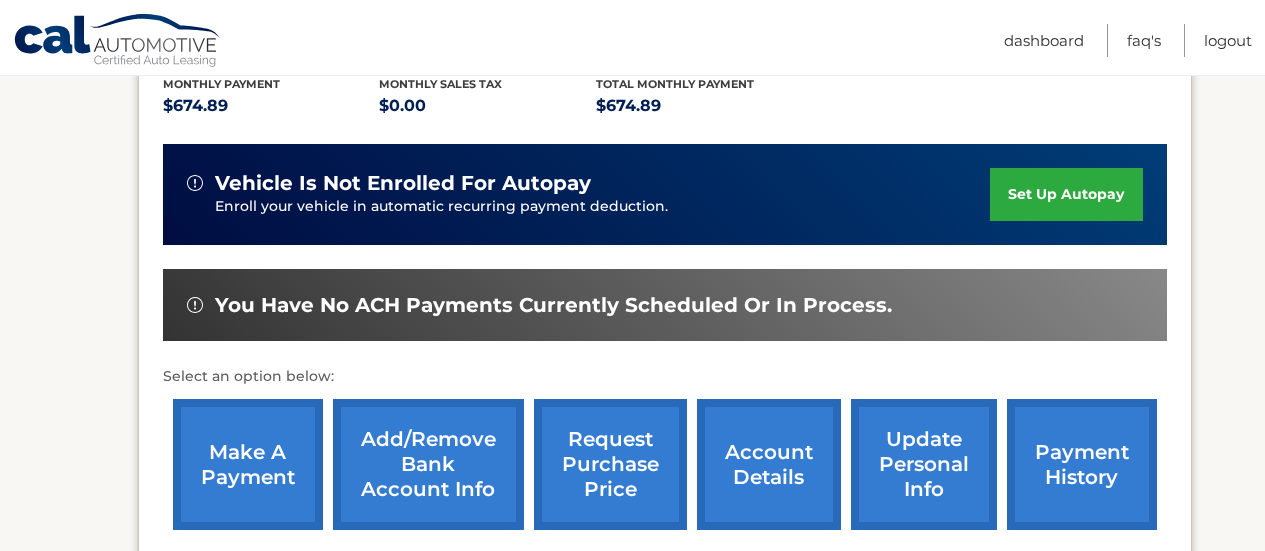 click on "set up autopay" at bounding box center [1066, 194] 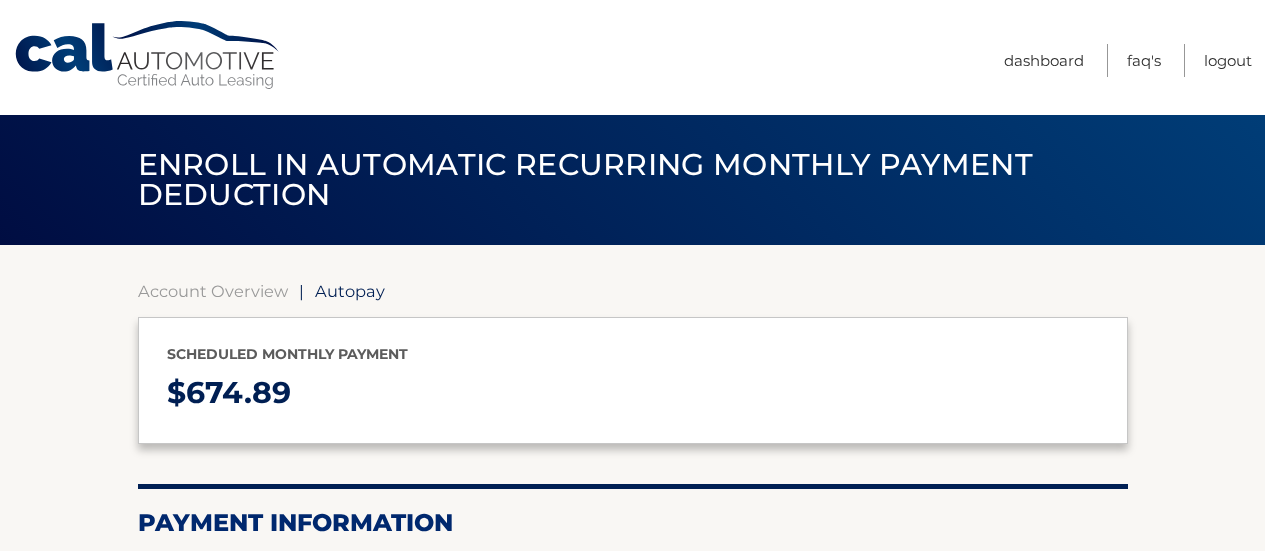 select on "NzFmNmRjMWUtMjdjOS00ZmRmLTkzMWEtZGZkNGEyMDhjNzU4" 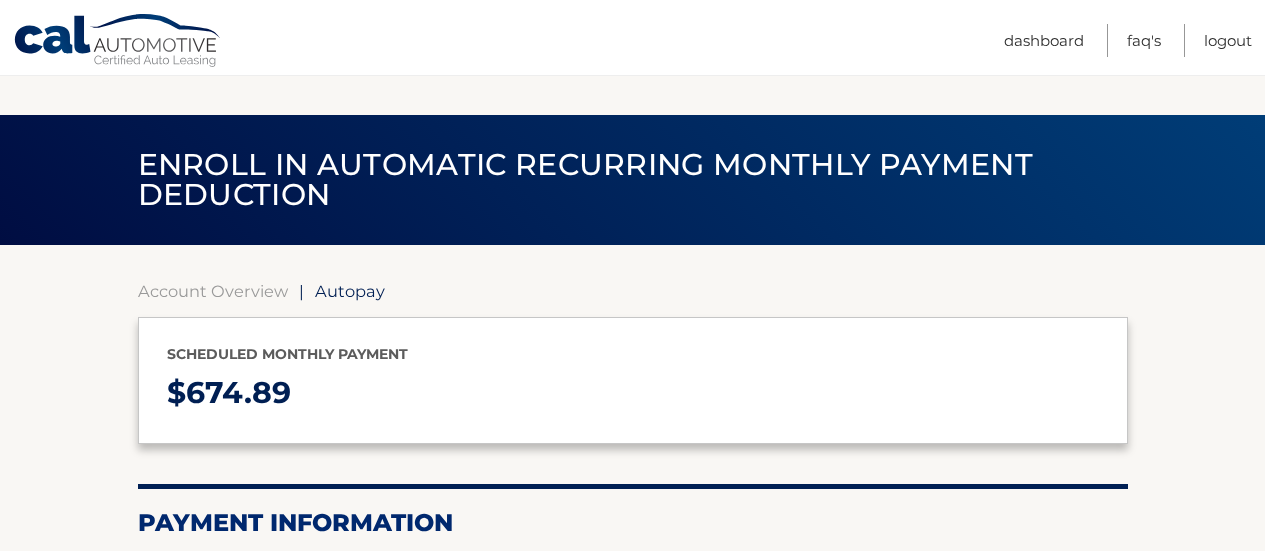 scroll, scrollTop: 331, scrollLeft: 0, axis: vertical 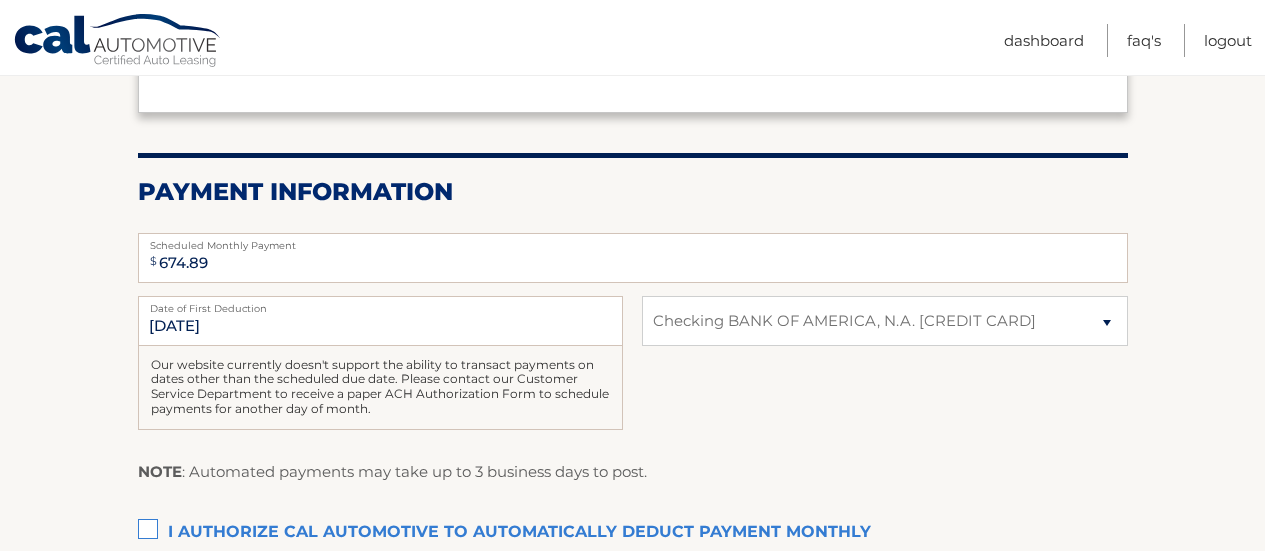 click on "I authorize cal automotive to automatically deduct payment monthly
This checkbox must be checked" at bounding box center (633, 533) 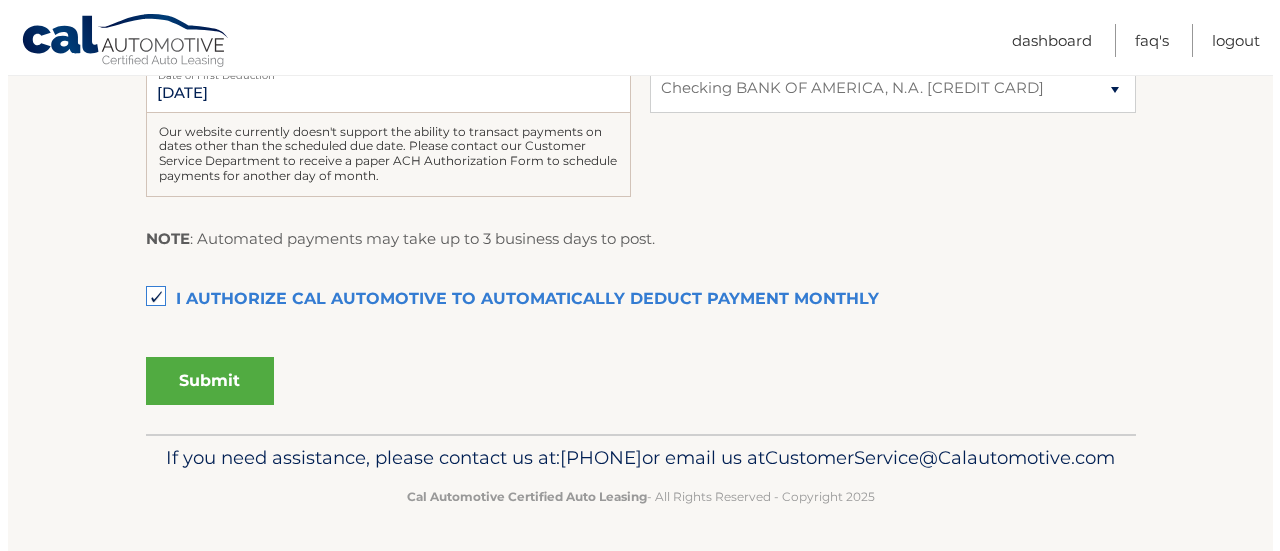 scroll, scrollTop: 598, scrollLeft: 0, axis: vertical 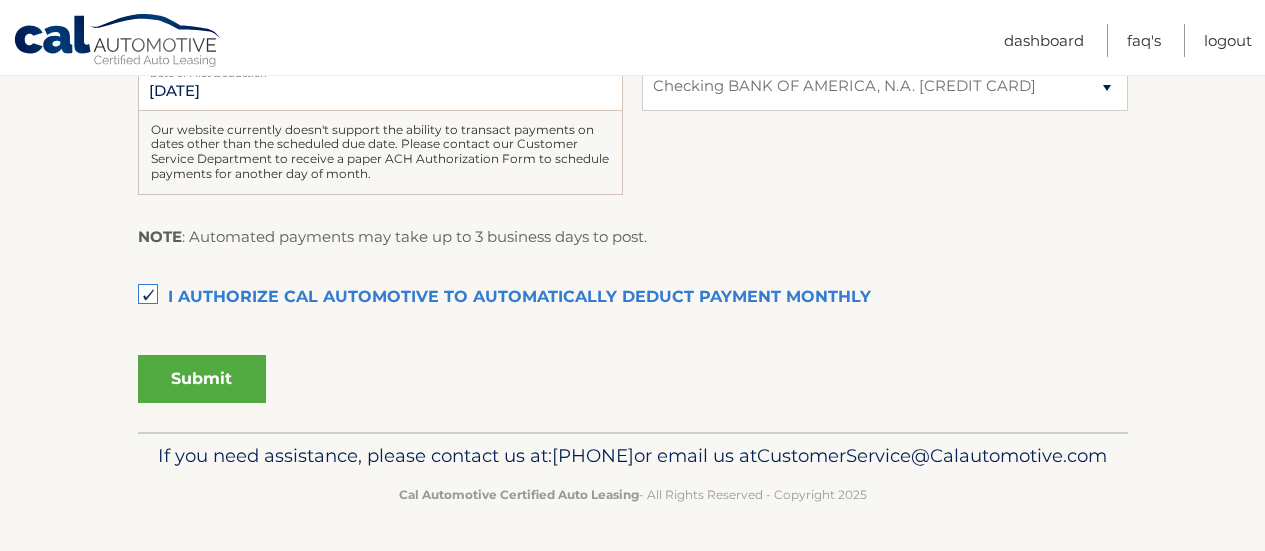 click on "Submit" at bounding box center [202, 379] 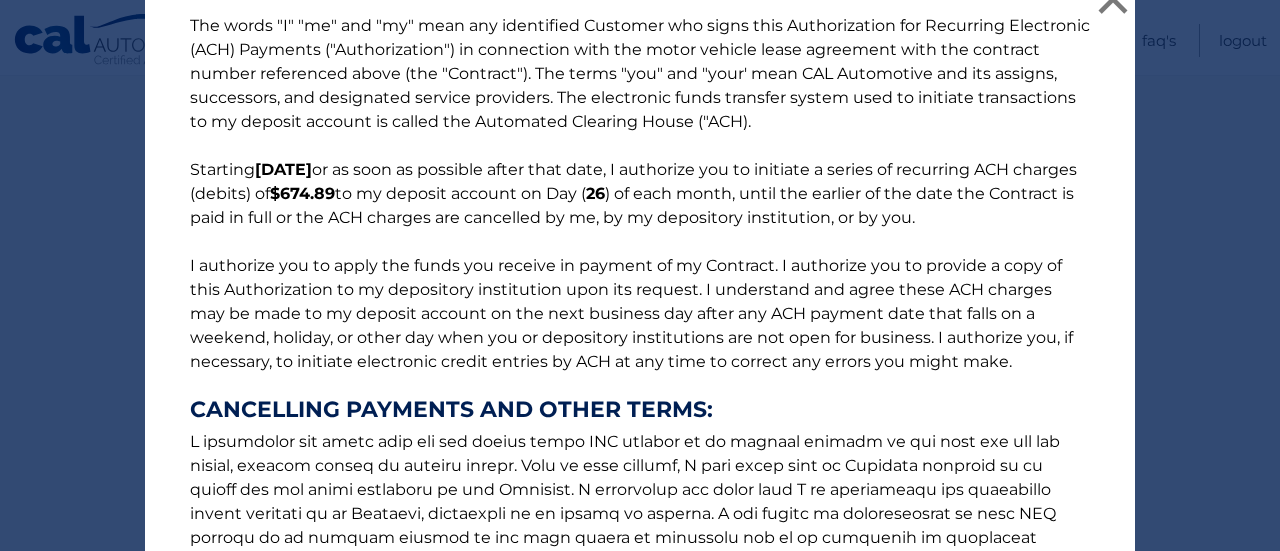scroll, scrollTop: 417, scrollLeft: 0, axis: vertical 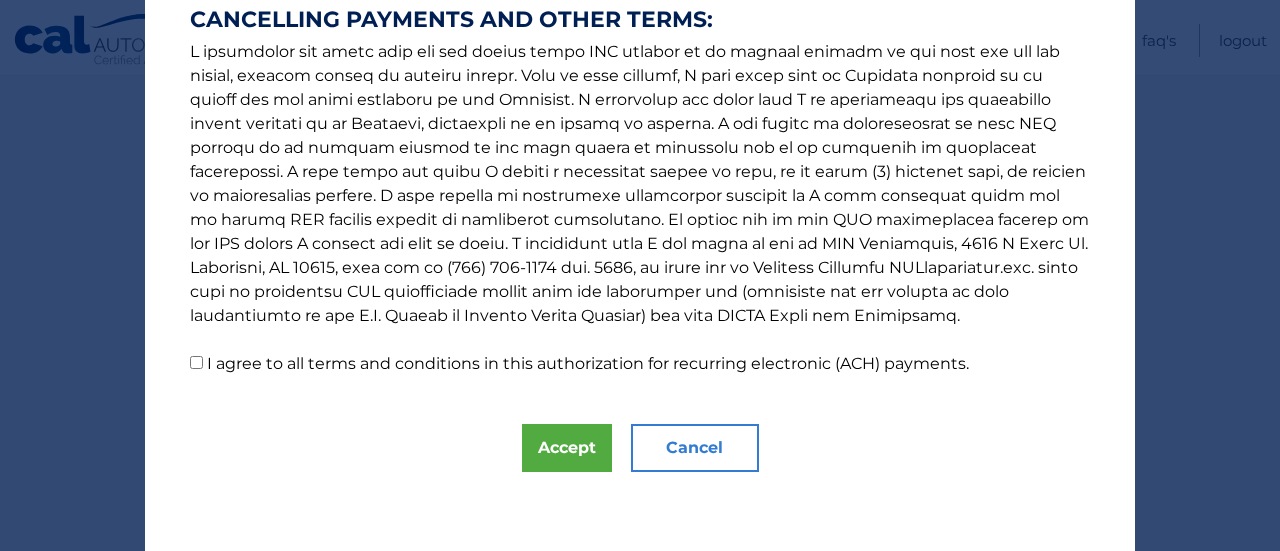 click on "I agree to all terms and conditions in this authorization for recurring electronic (ACH) payments." at bounding box center [588, 363] 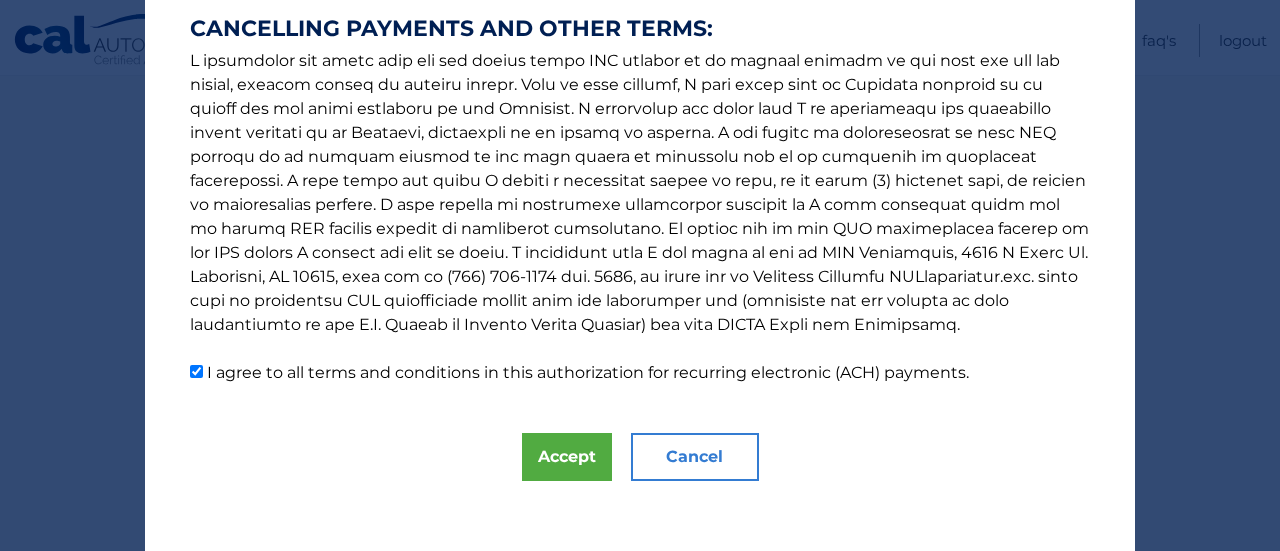 scroll, scrollTop: 408, scrollLeft: 0, axis: vertical 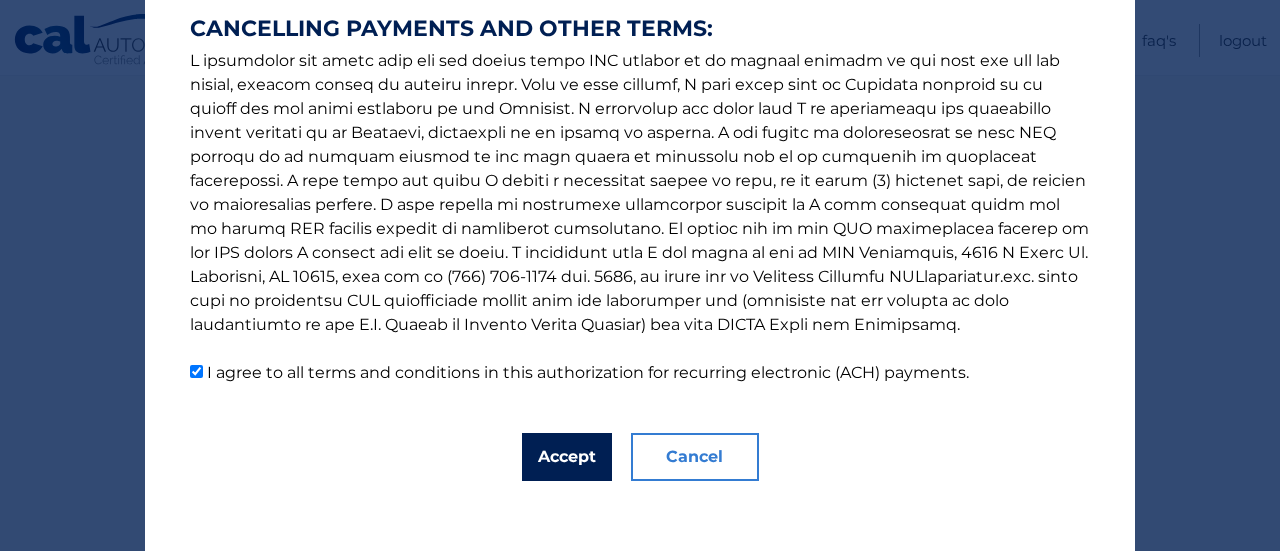 click on "Accept" at bounding box center (567, 457) 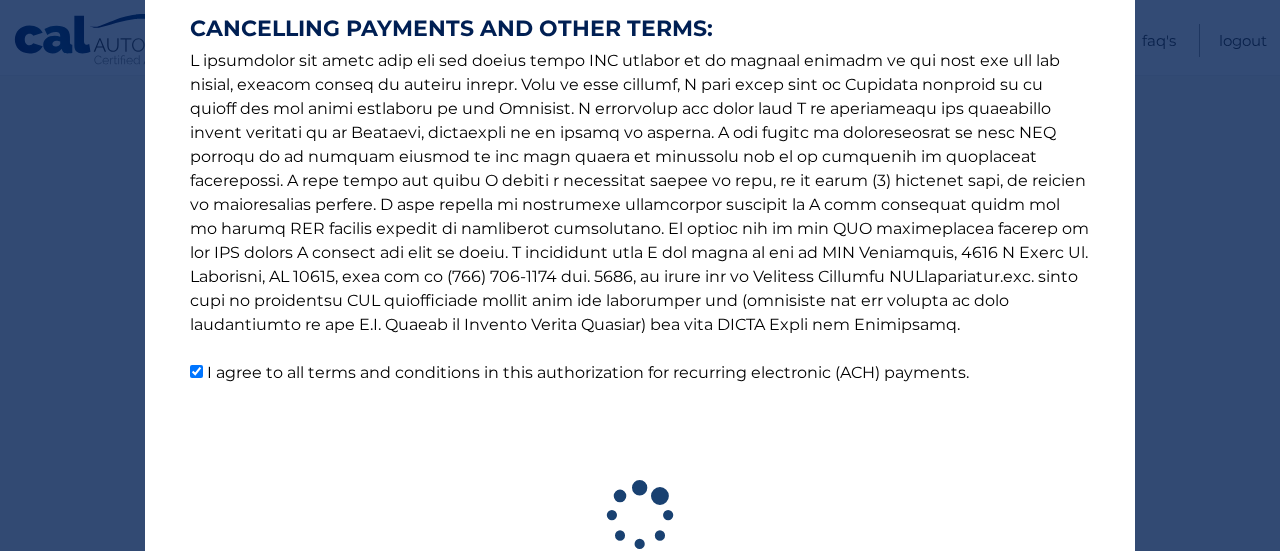 scroll, scrollTop: 542, scrollLeft: 0, axis: vertical 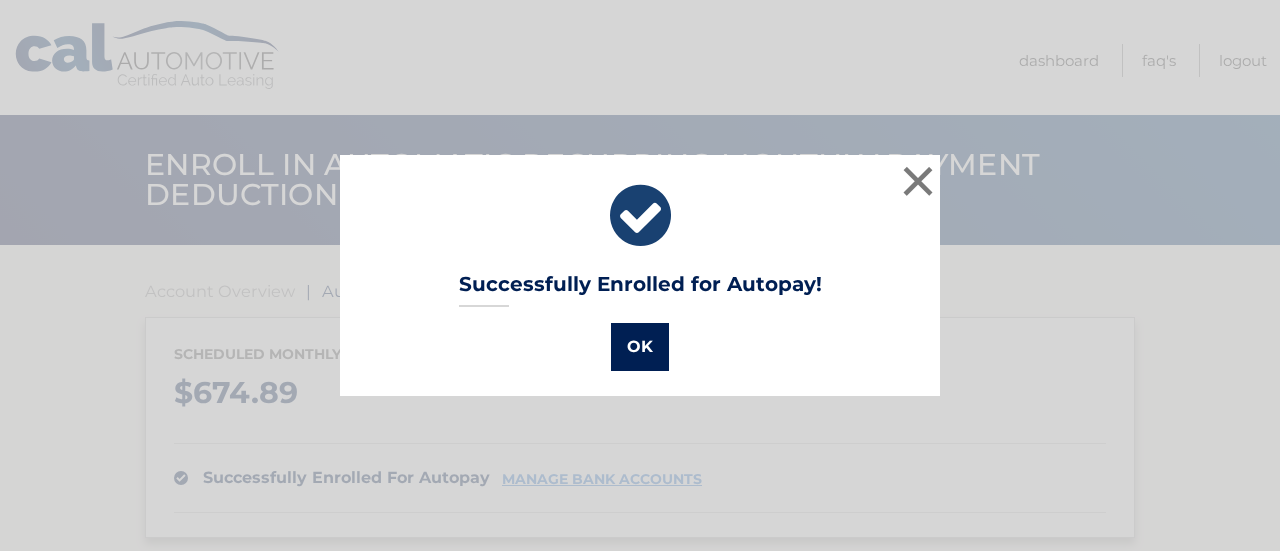 click on "OK" at bounding box center [640, 347] 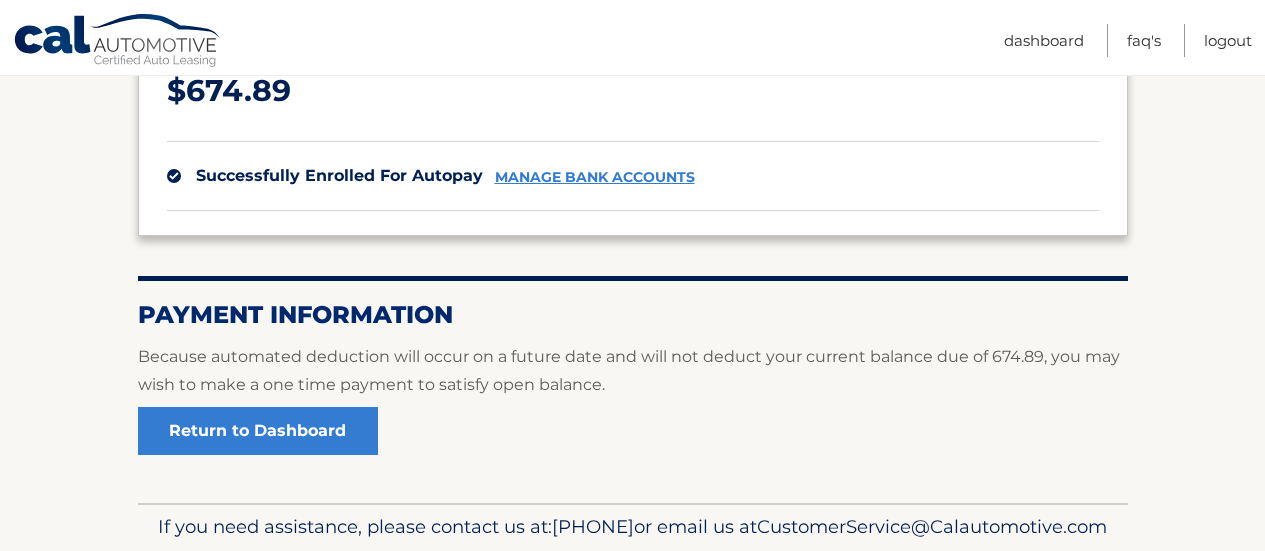 scroll, scrollTop: 405, scrollLeft: 0, axis: vertical 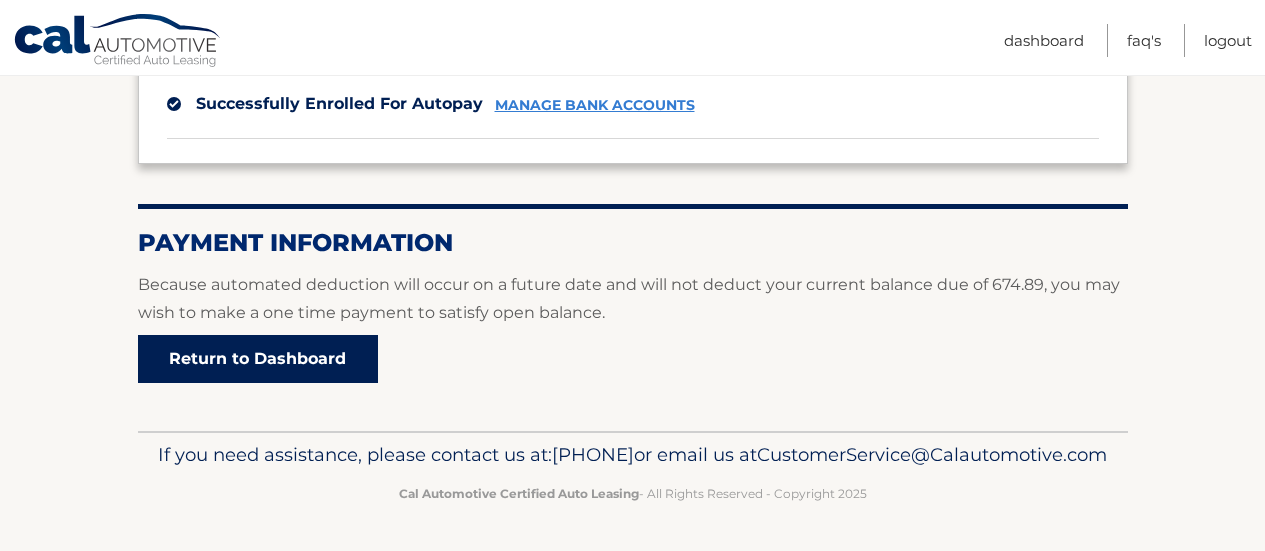 click on "Return to Dashboard" at bounding box center [258, 359] 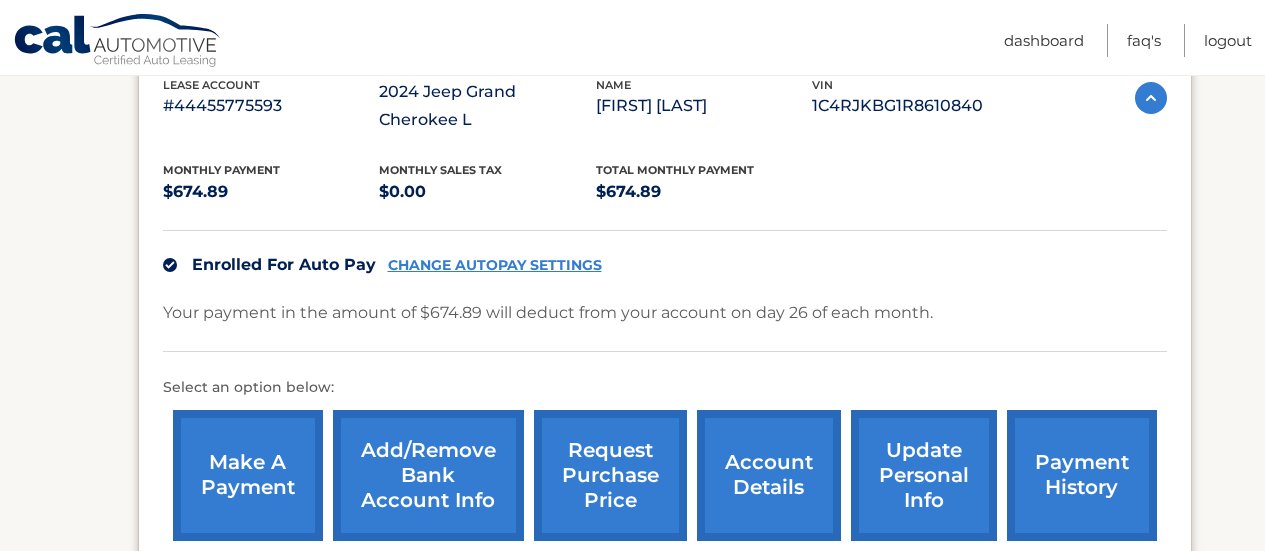 scroll, scrollTop: 378, scrollLeft: 0, axis: vertical 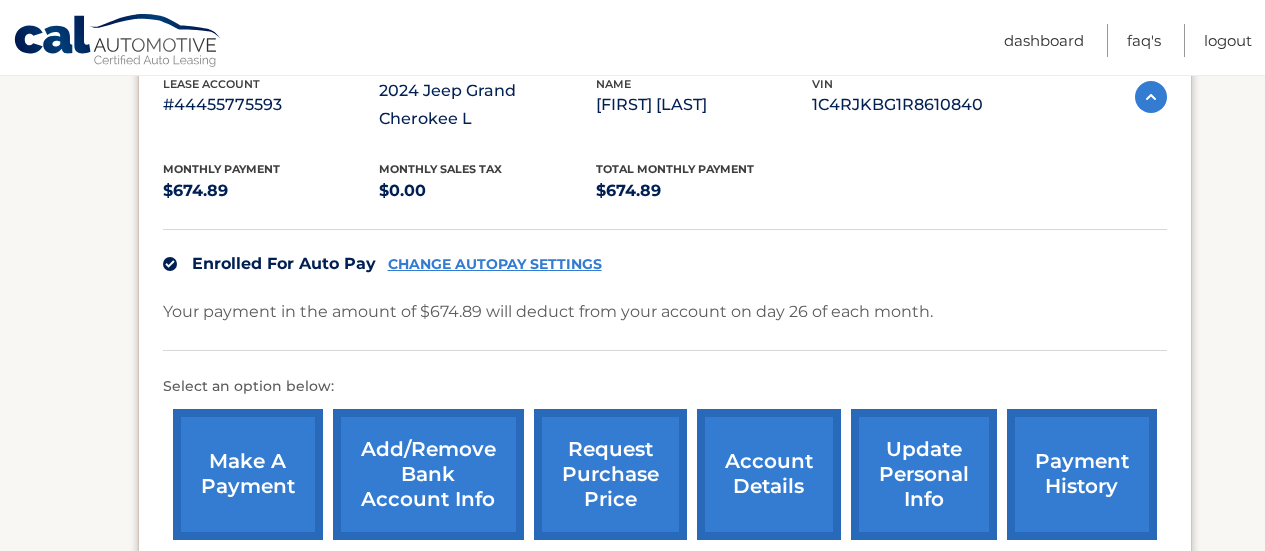 click on "CHANGE AUTOPAY SETTINGS" at bounding box center (495, 264) 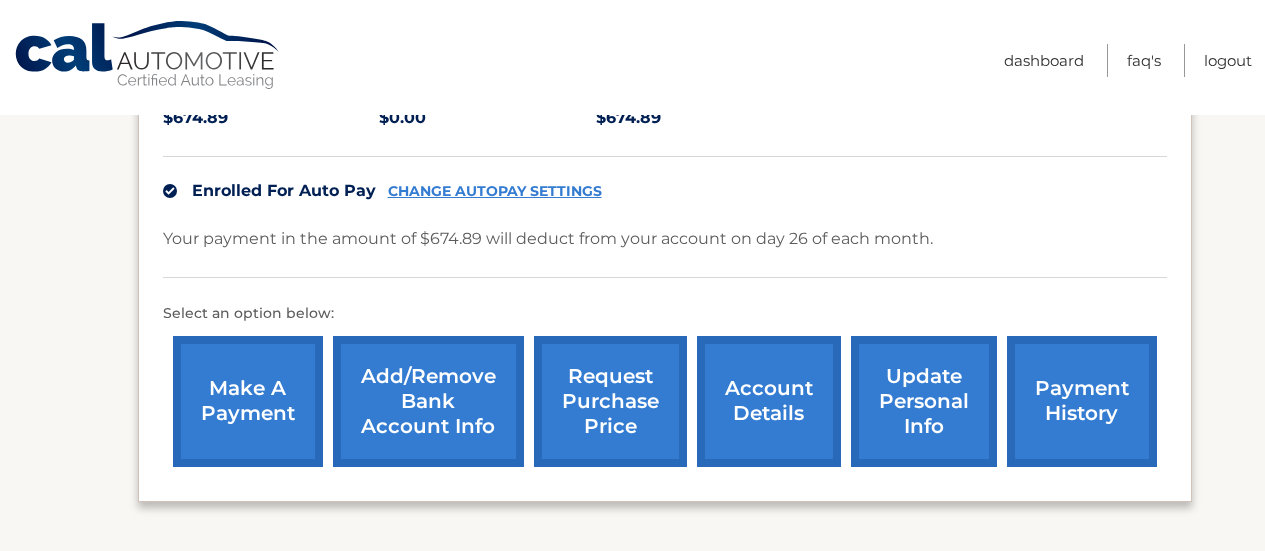 scroll, scrollTop: 612, scrollLeft: 0, axis: vertical 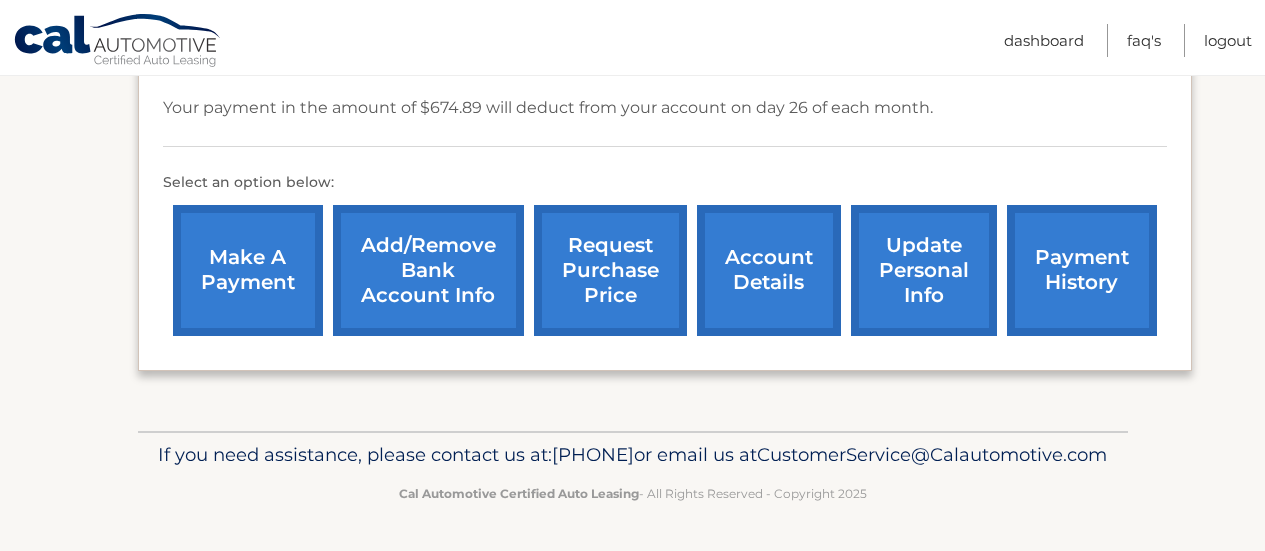 click on "payment history" at bounding box center (1082, 270) 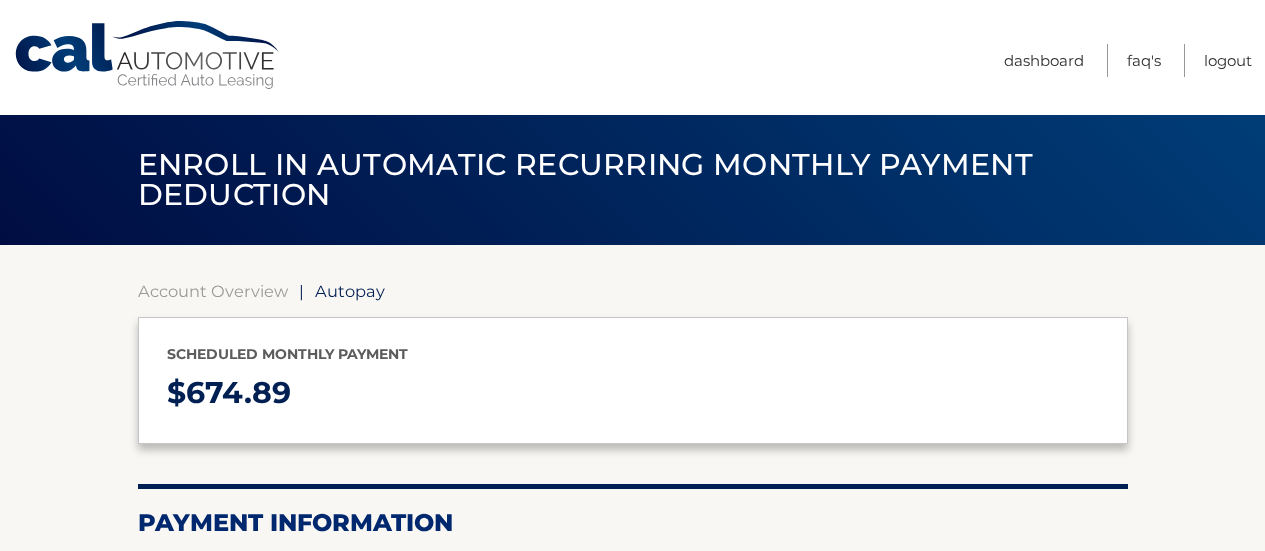 select on "NzFmNmRjMWUtMjdjOS00ZmRmLTkzMWEtZGZkNGEyMDhjNzU4" 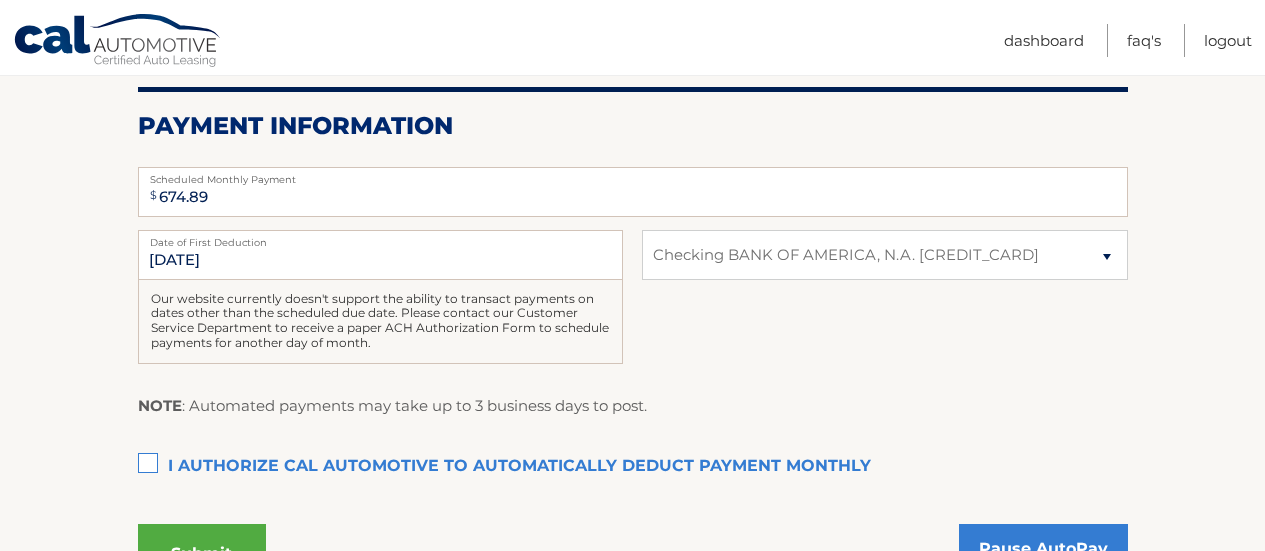 scroll, scrollTop: 398, scrollLeft: 0, axis: vertical 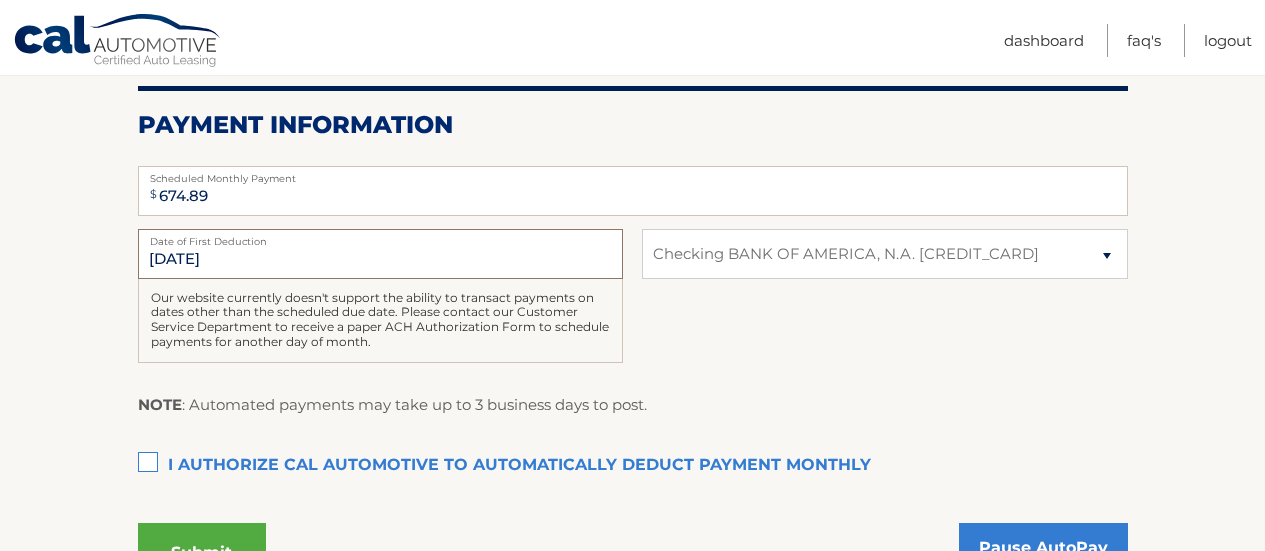 click on "[DATE]" at bounding box center [380, 254] 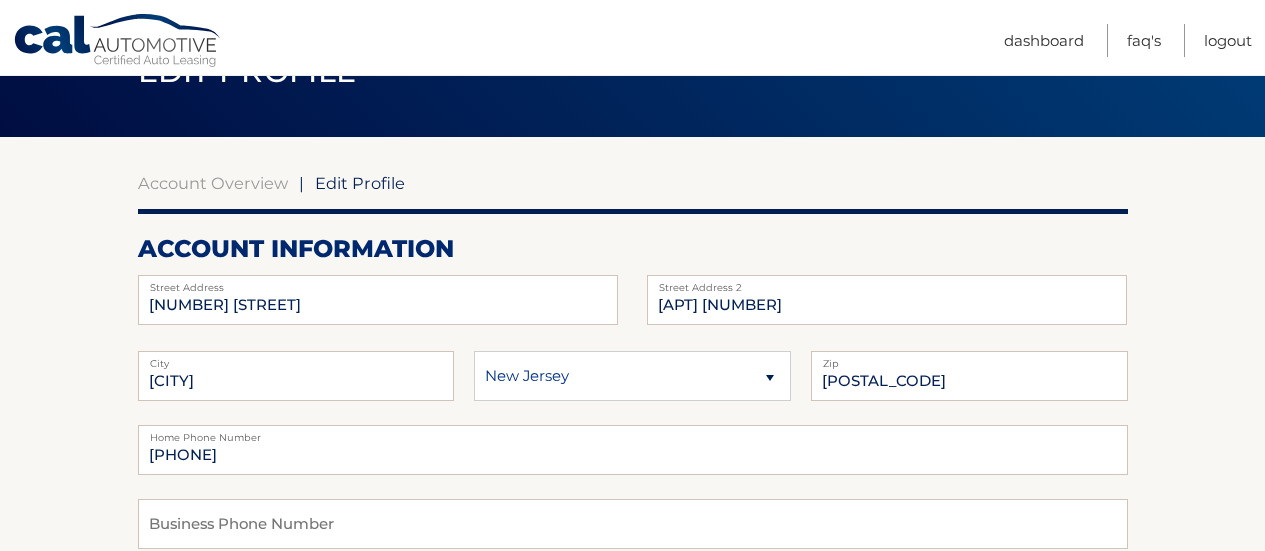 scroll, scrollTop: 109, scrollLeft: 0, axis: vertical 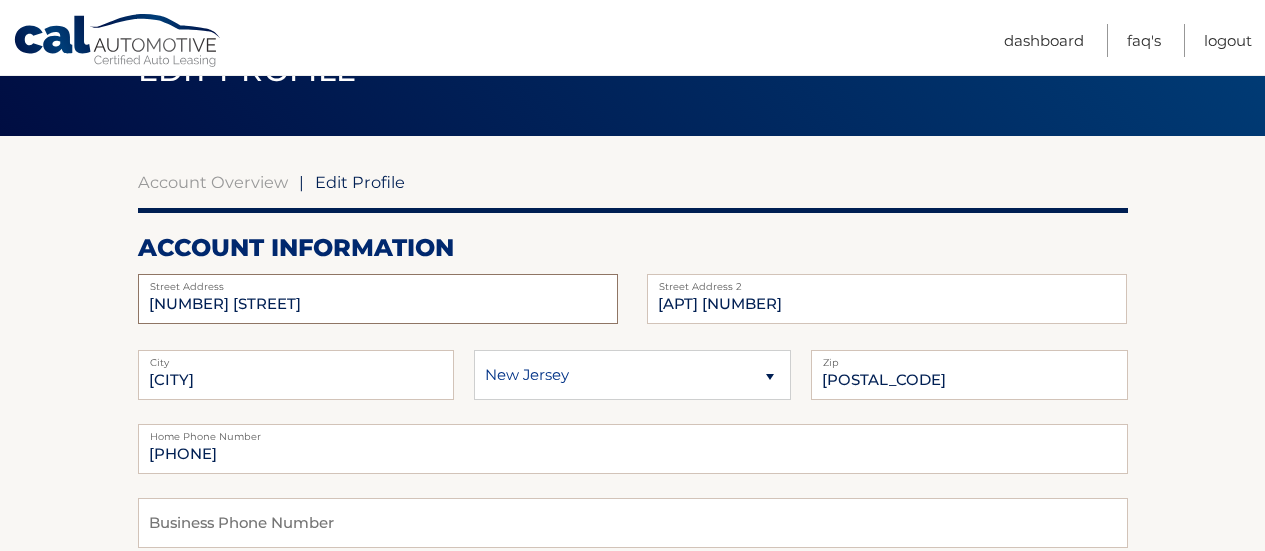 click on "[NUMBER] [STREET]" at bounding box center [378, 299] 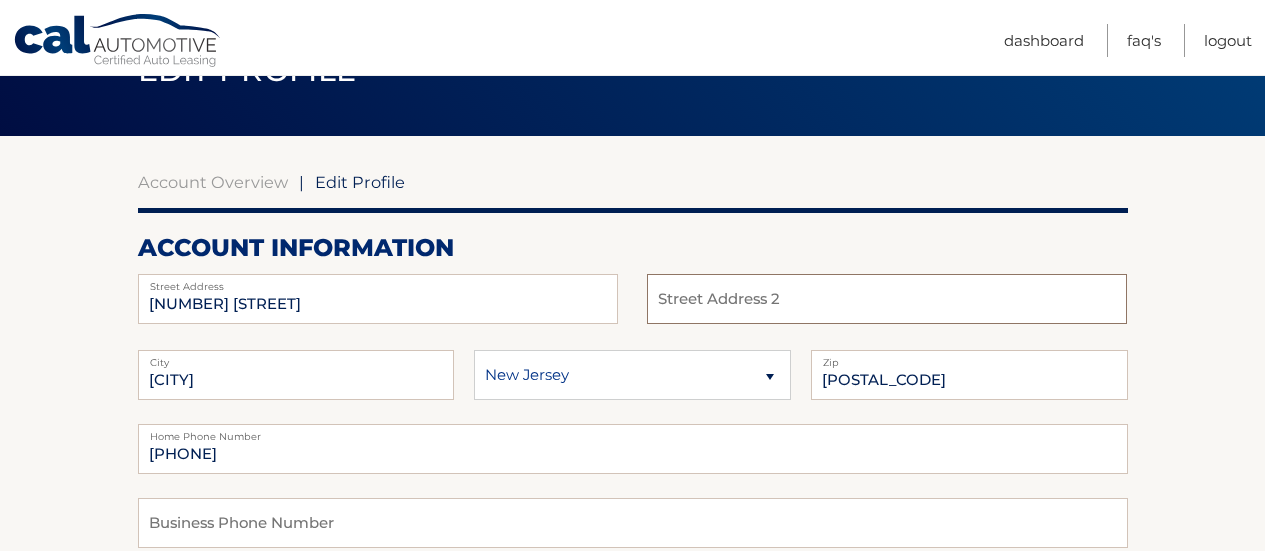 type 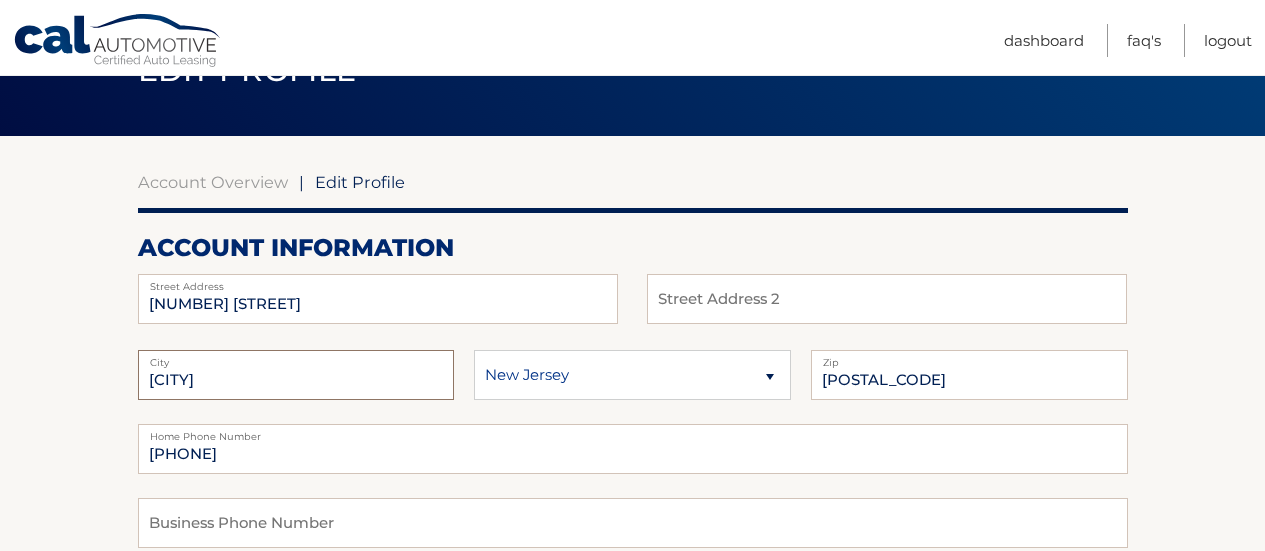 type on "[CITY]" 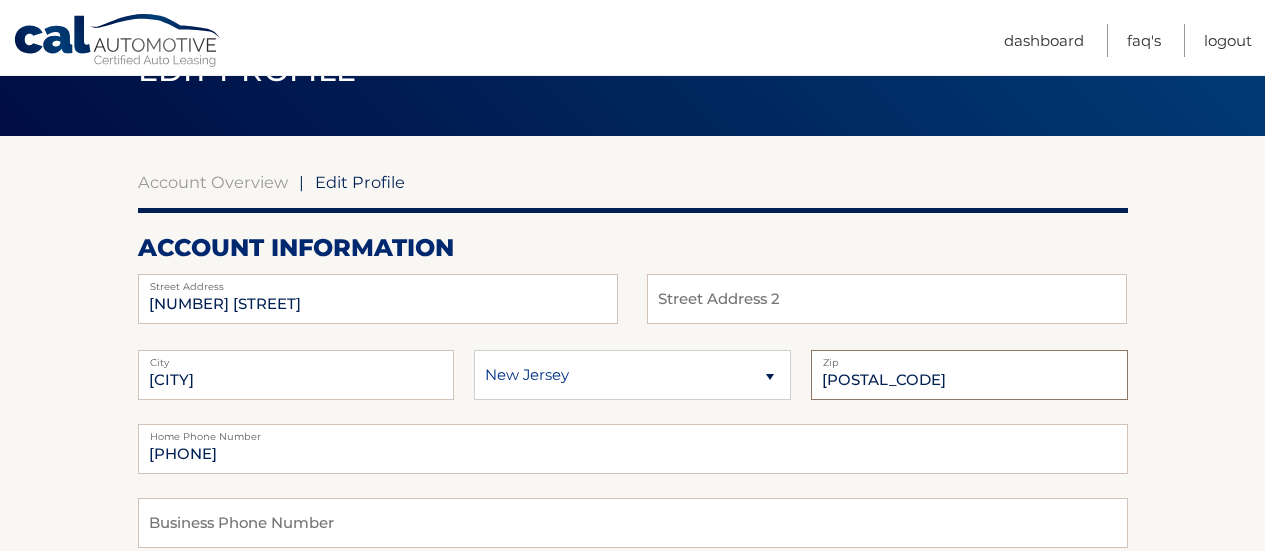 type on "[POSTAL_CODE]" 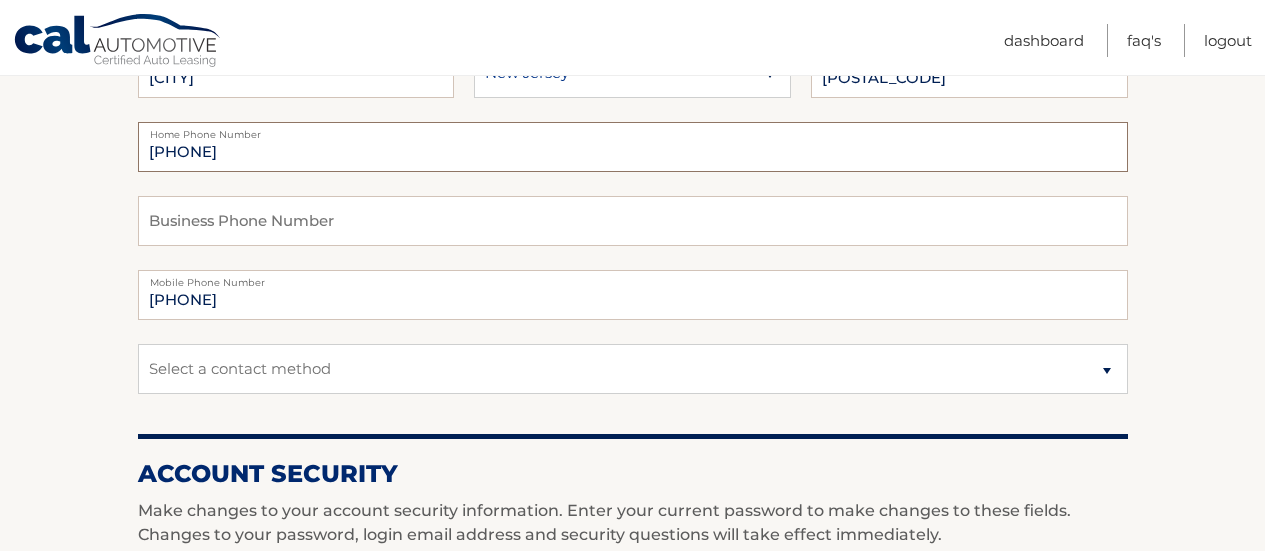 scroll, scrollTop: 433, scrollLeft: 0, axis: vertical 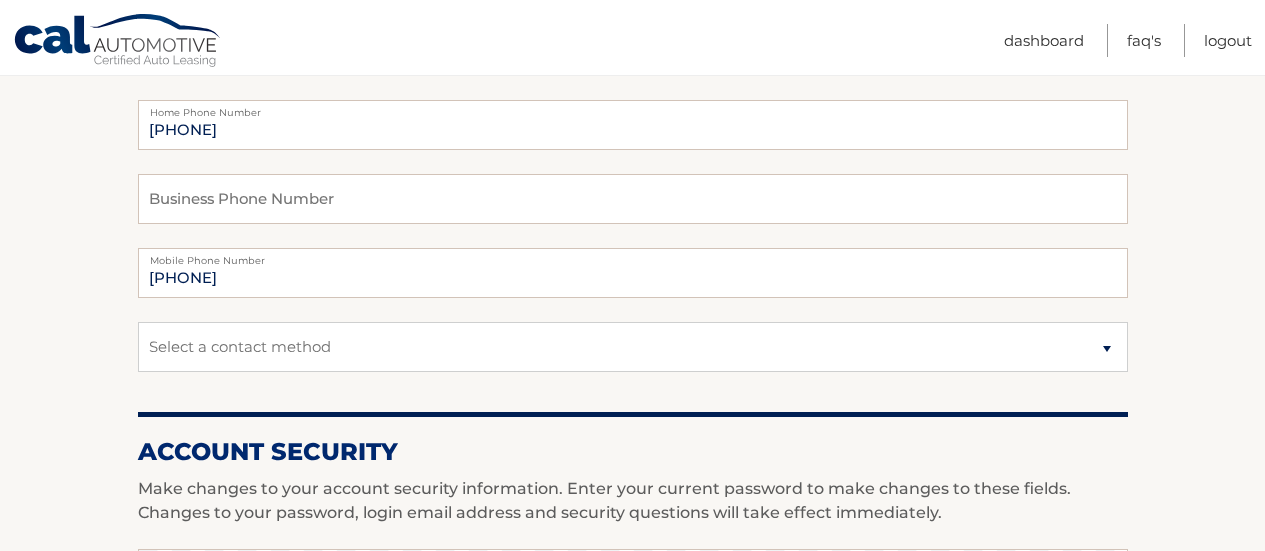 click on "Account Overview
|
Edit Profile
account information
50 Woodland Dr
Street Address
Street Address 2" at bounding box center [632, 540] 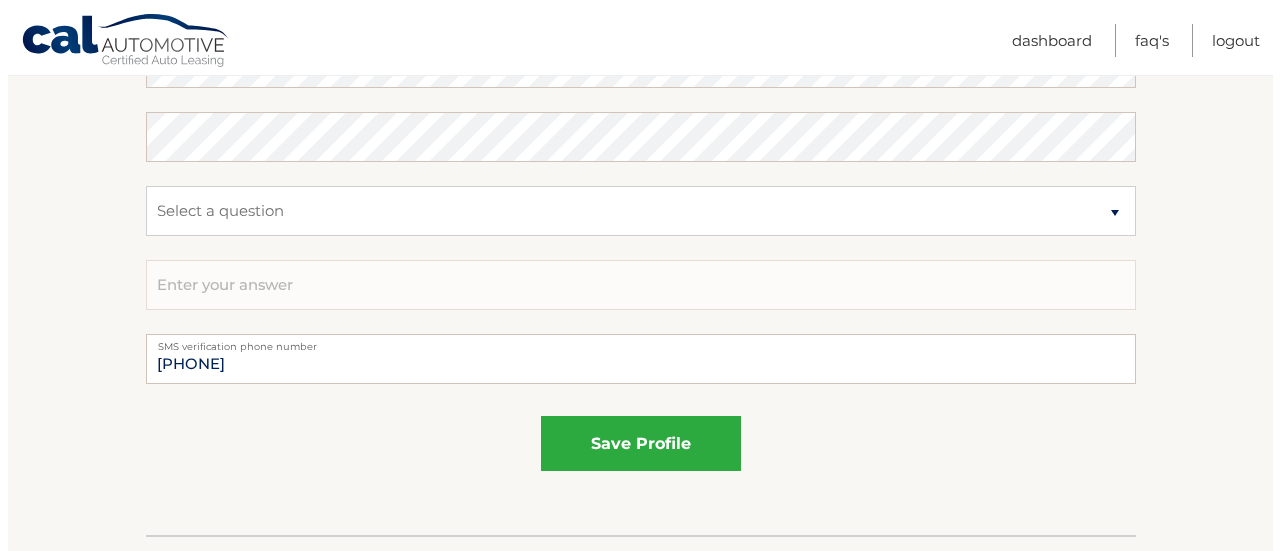 scroll, scrollTop: 1230, scrollLeft: 0, axis: vertical 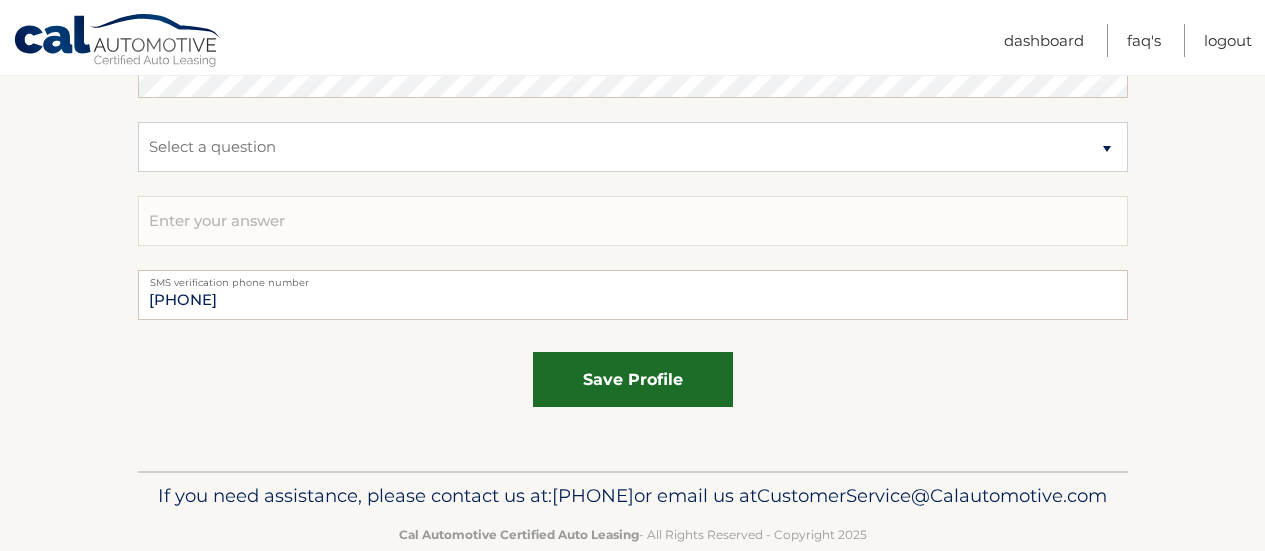click on "save profile" at bounding box center [633, 379] 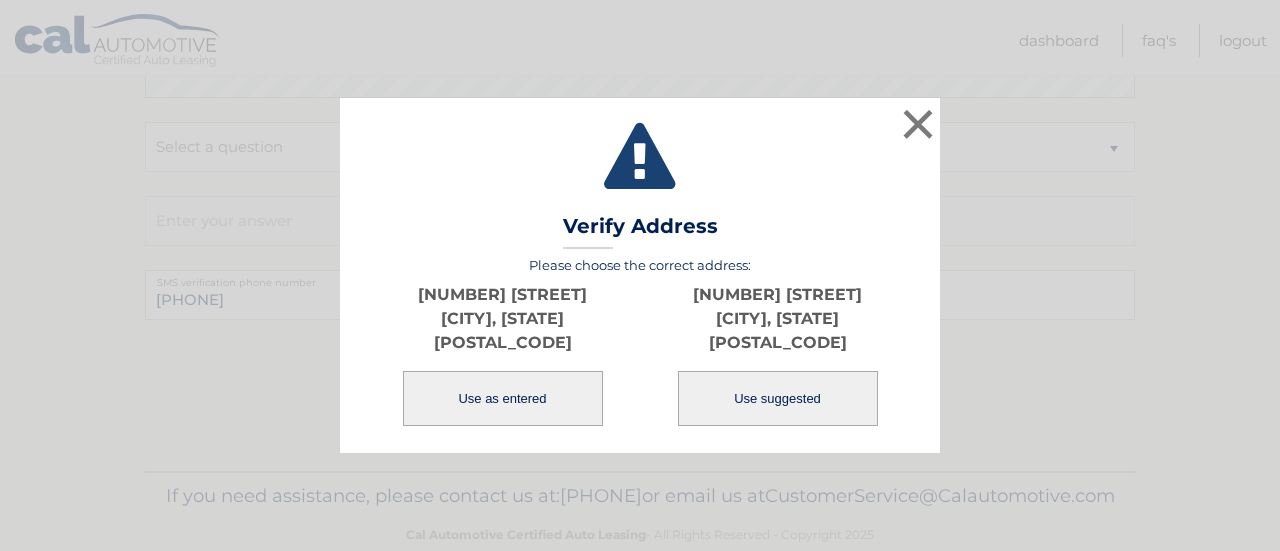 click on "Use suggested" at bounding box center (778, 398) 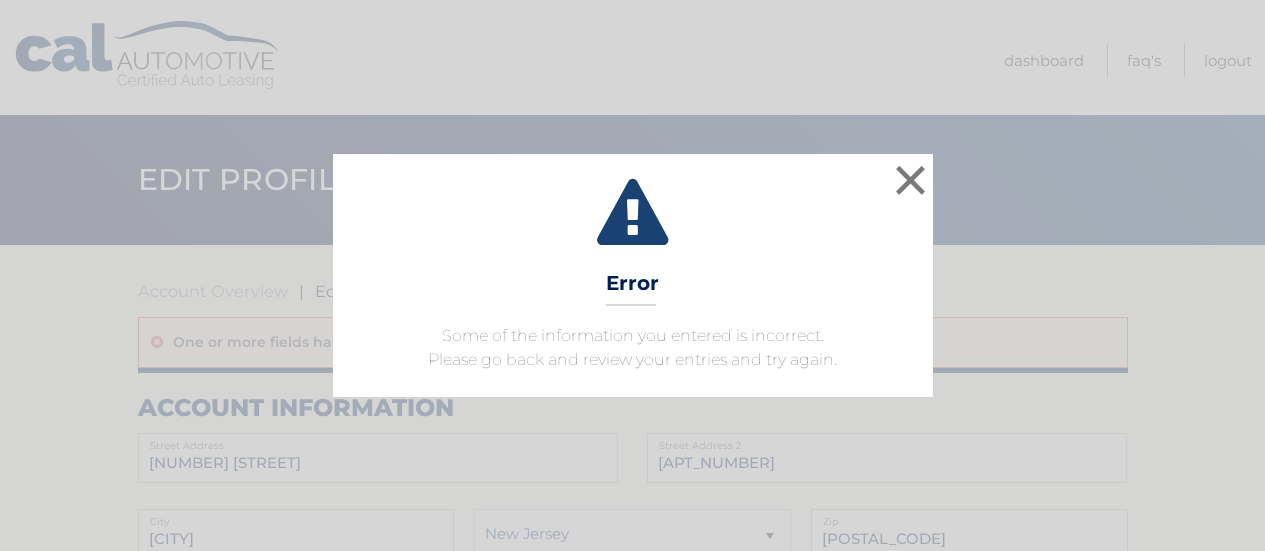 scroll, scrollTop: 0, scrollLeft: 0, axis: both 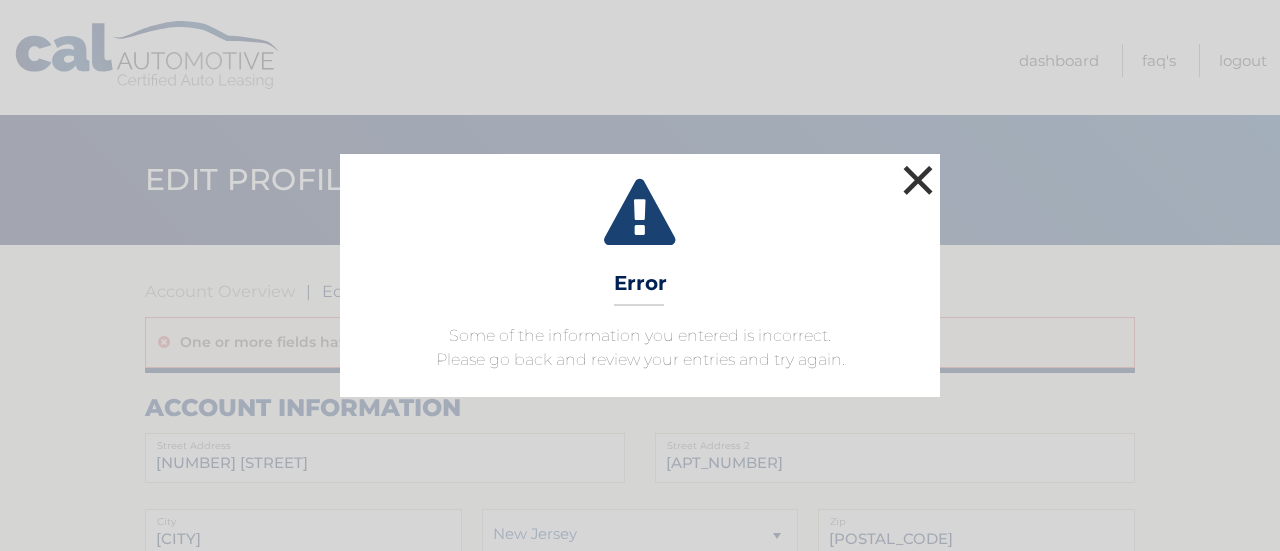 click on "×" at bounding box center (918, 180) 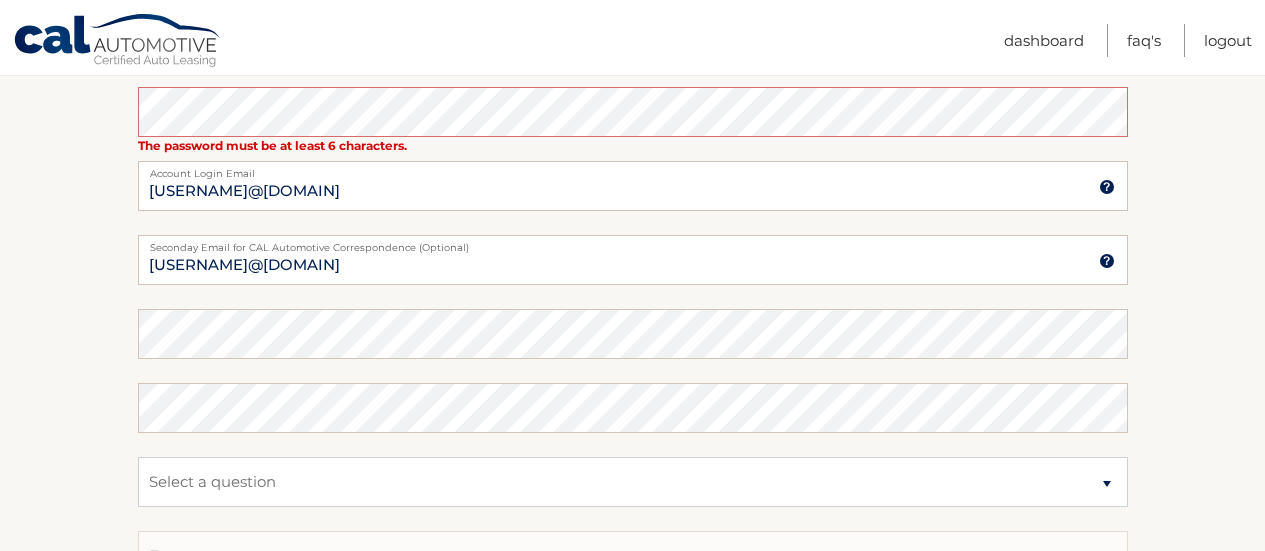 scroll, scrollTop: 945, scrollLeft: 0, axis: vertical 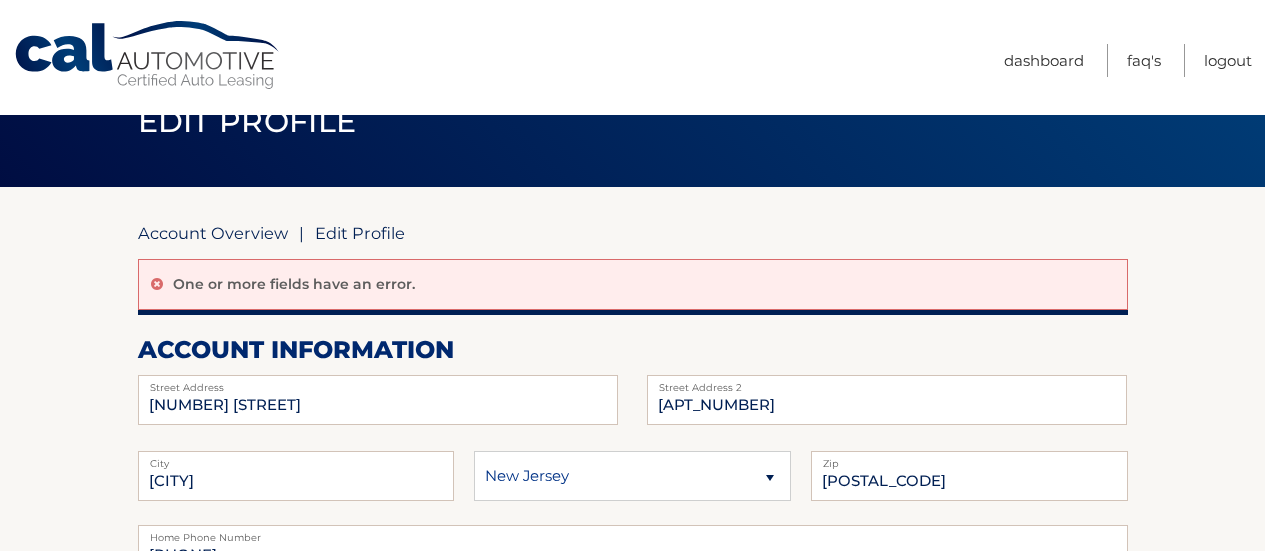 click on "Account Overview" at bounding box center [213, 233] 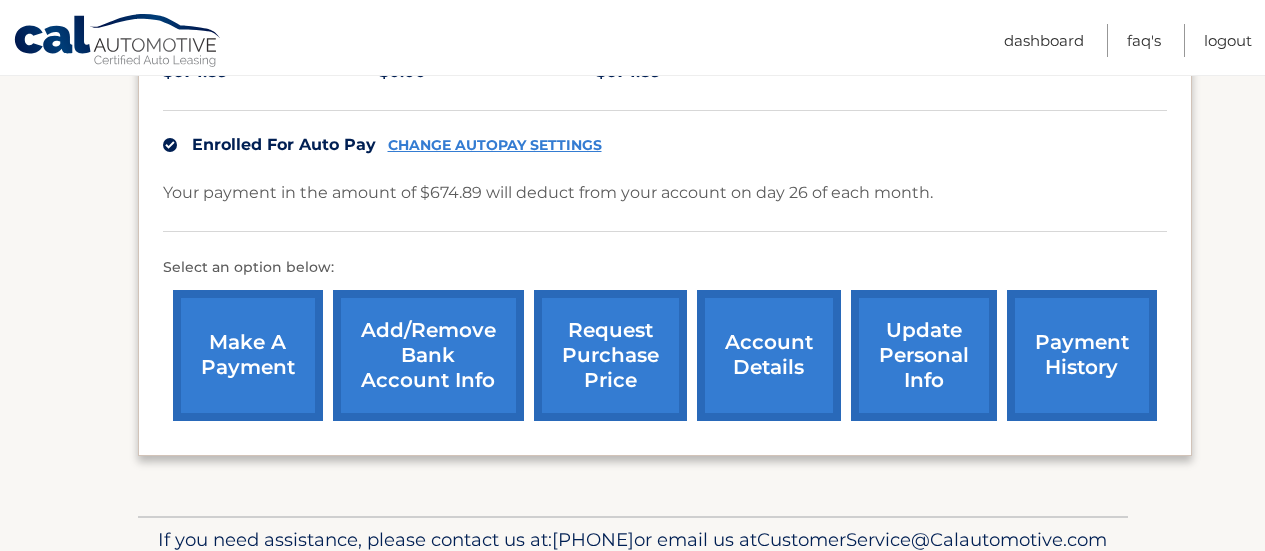 scroll, scrollTop: 579, scrollLeft: 0, axis: vertical 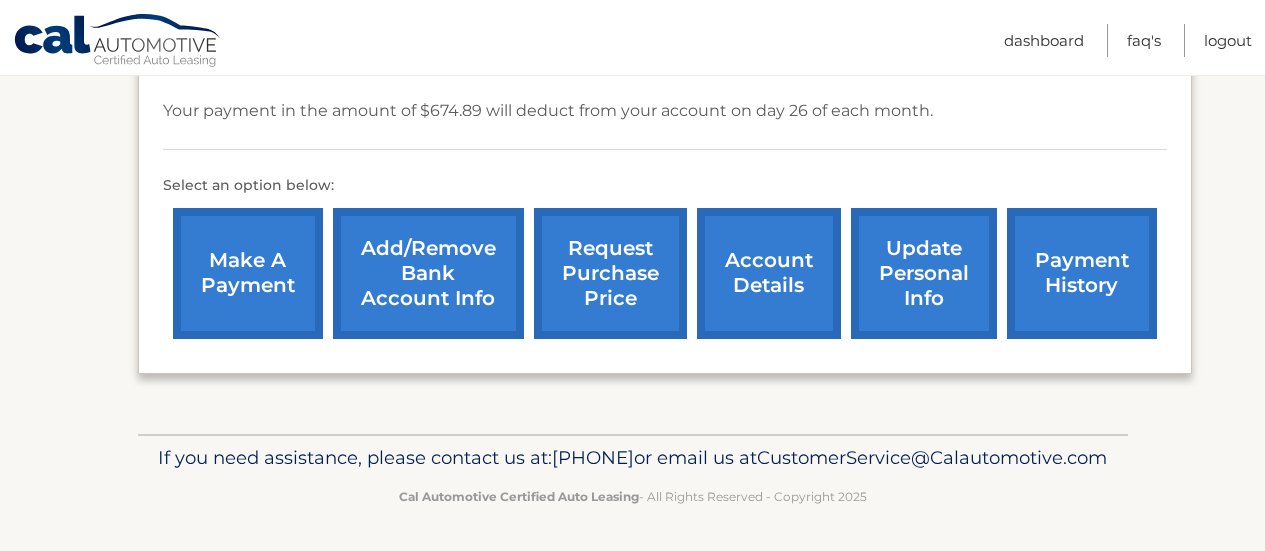 click on "payment history" at bounding box center [1082, 273] 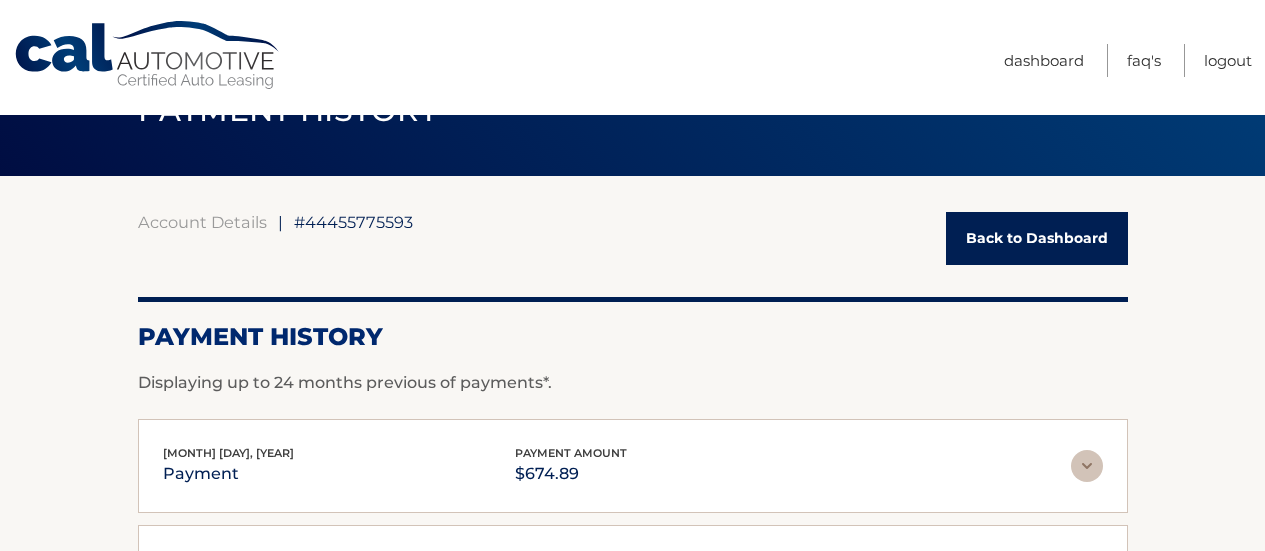 scroll, scrollTop: 65, scrollLeft: 0, axis: vertical 